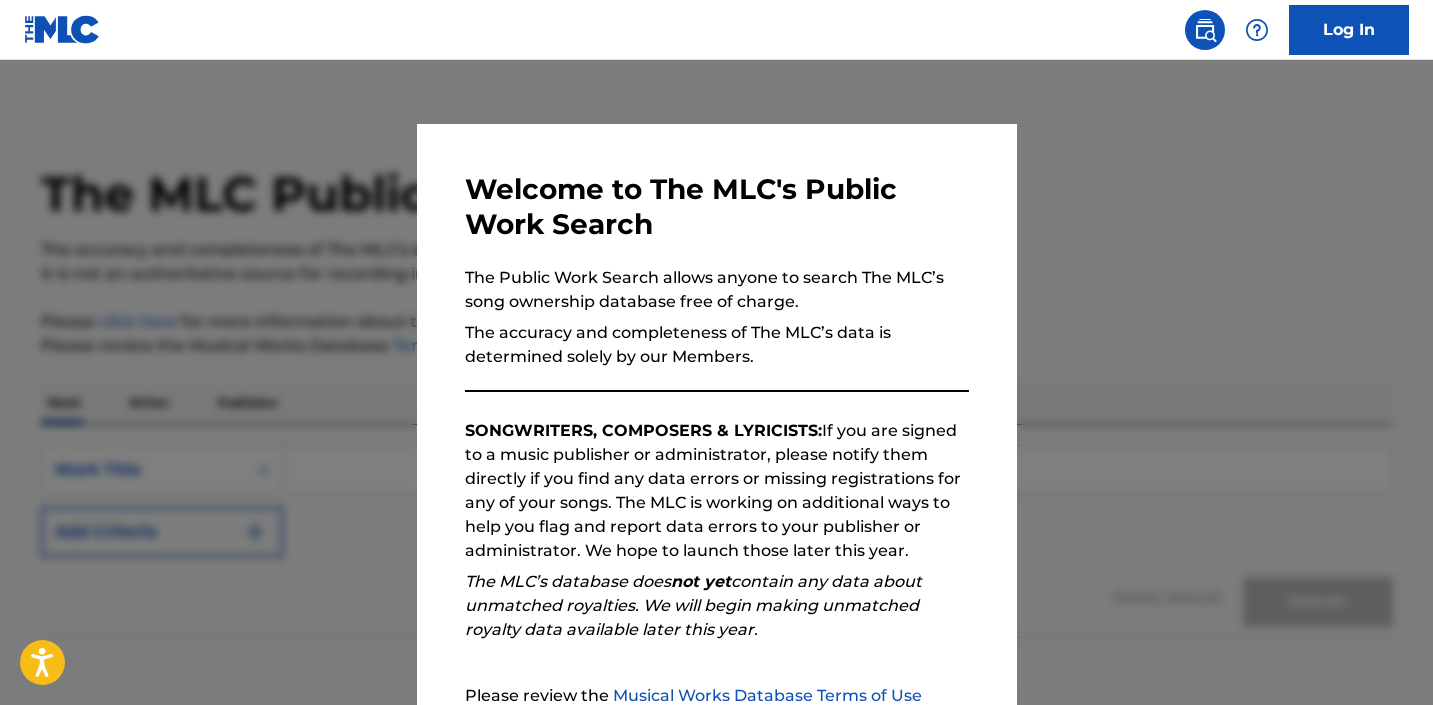 scroll, scrollTop: 0, scrollLeft: 0, axis: both 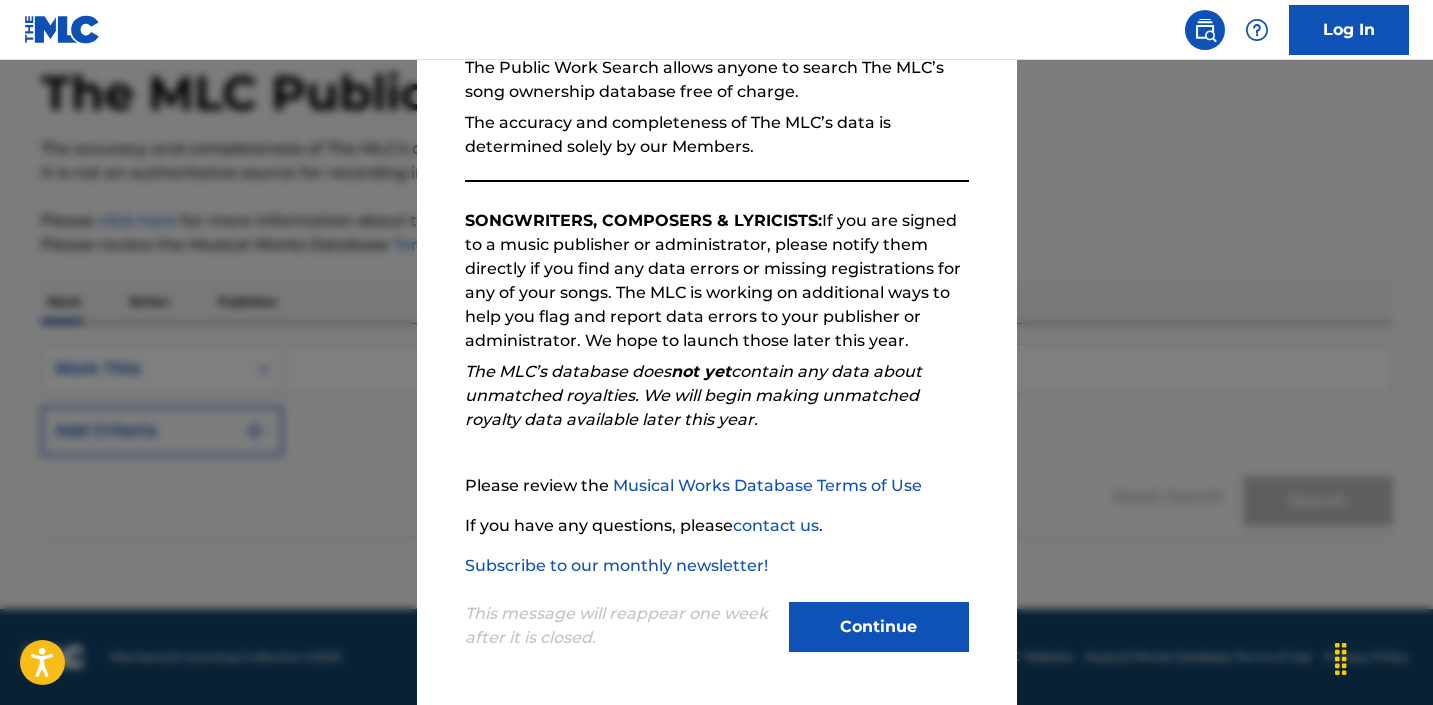 click on "Continue" at bounding box center (879, 627) 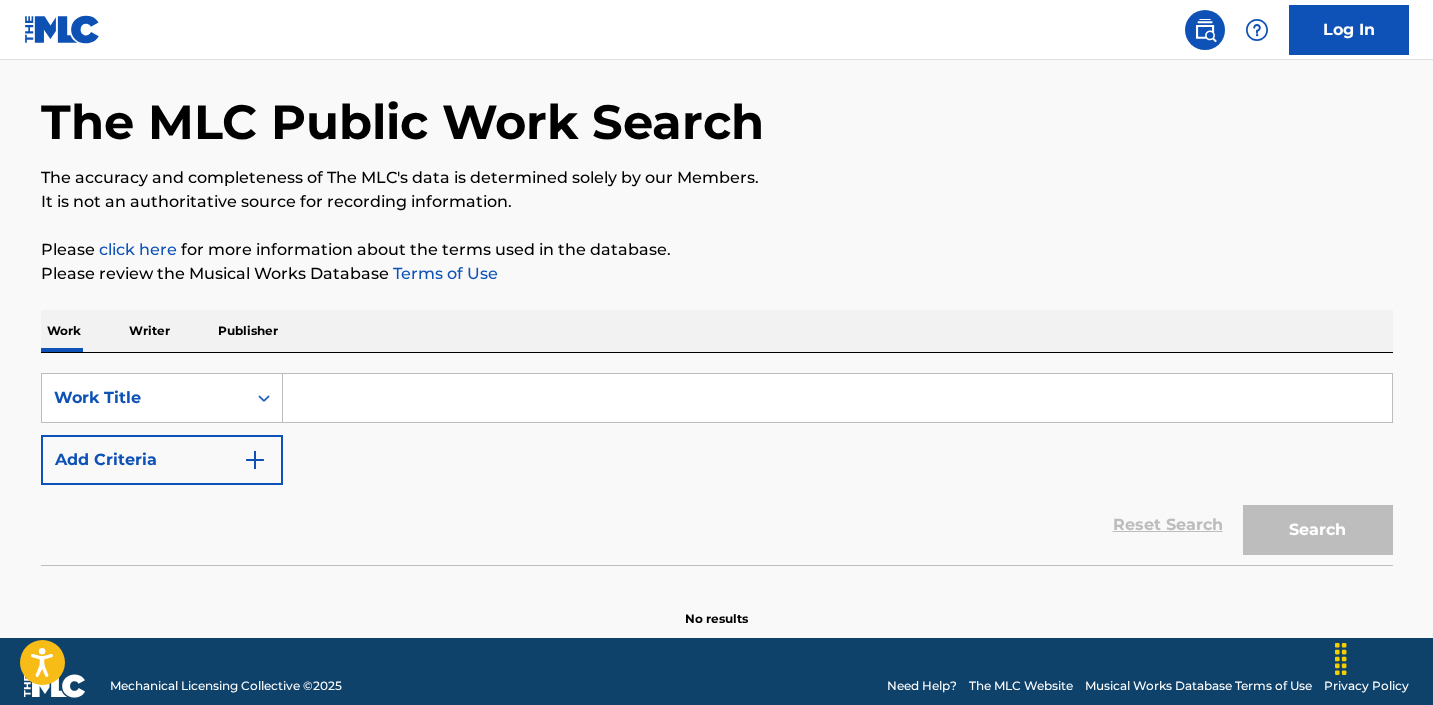 scroll, scrollTop: 60, scrollLeft: 0, axis: vertical 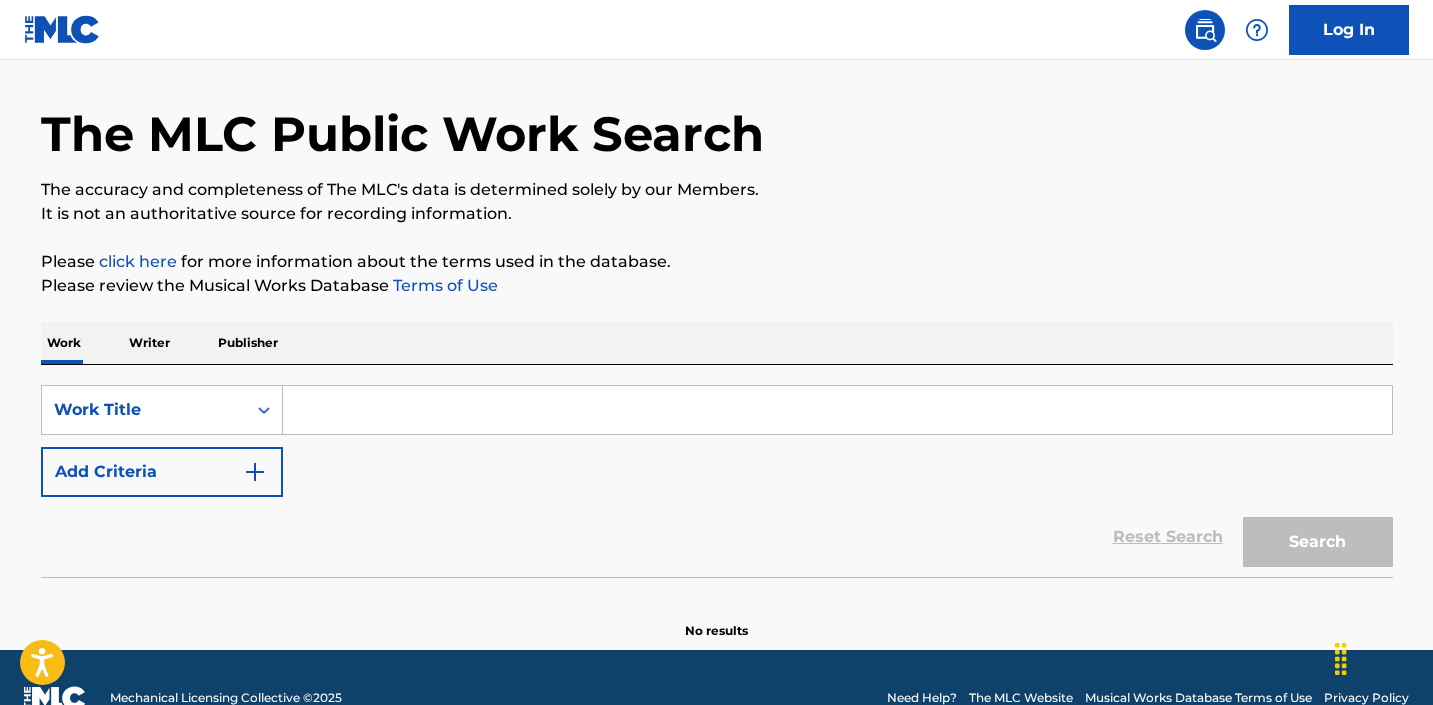 click at bounding box center (837, 410) 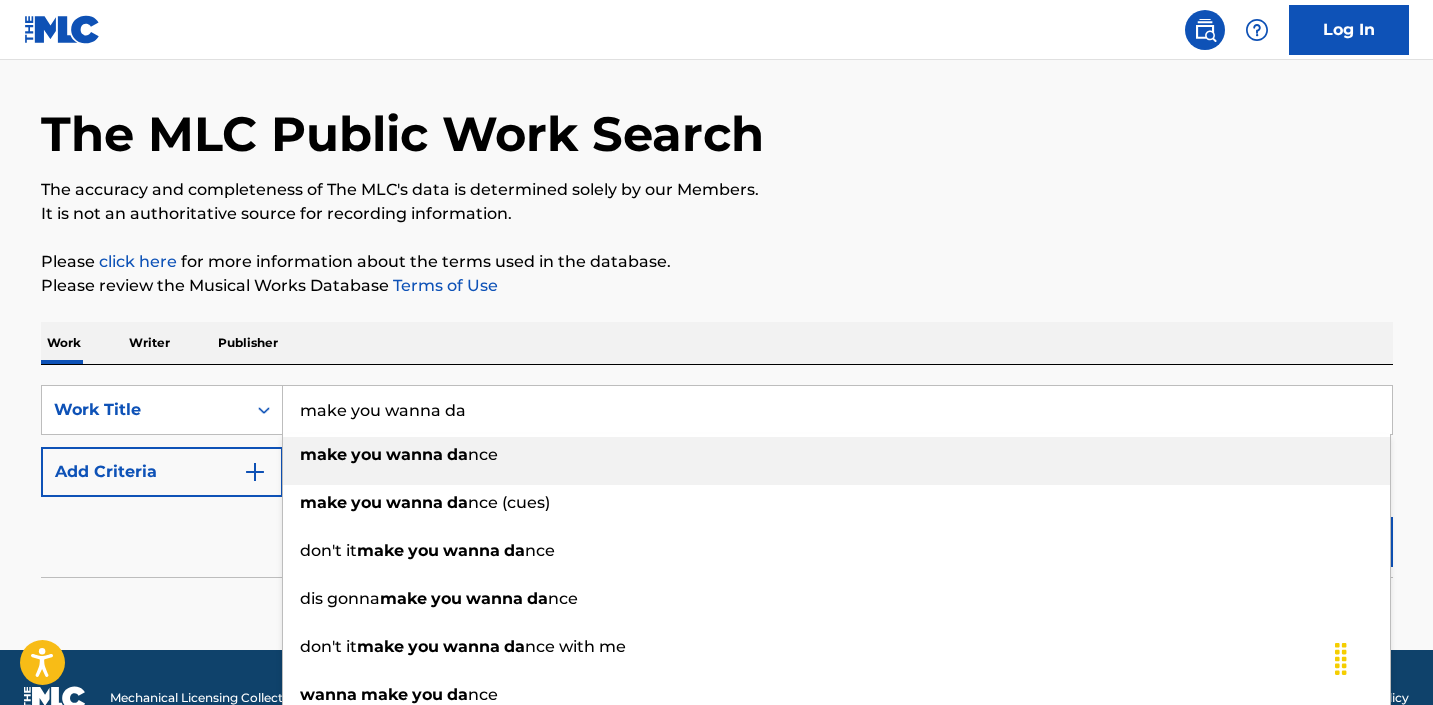 click on "make   you   wanna   da nce" at bounding box center [836, 455] 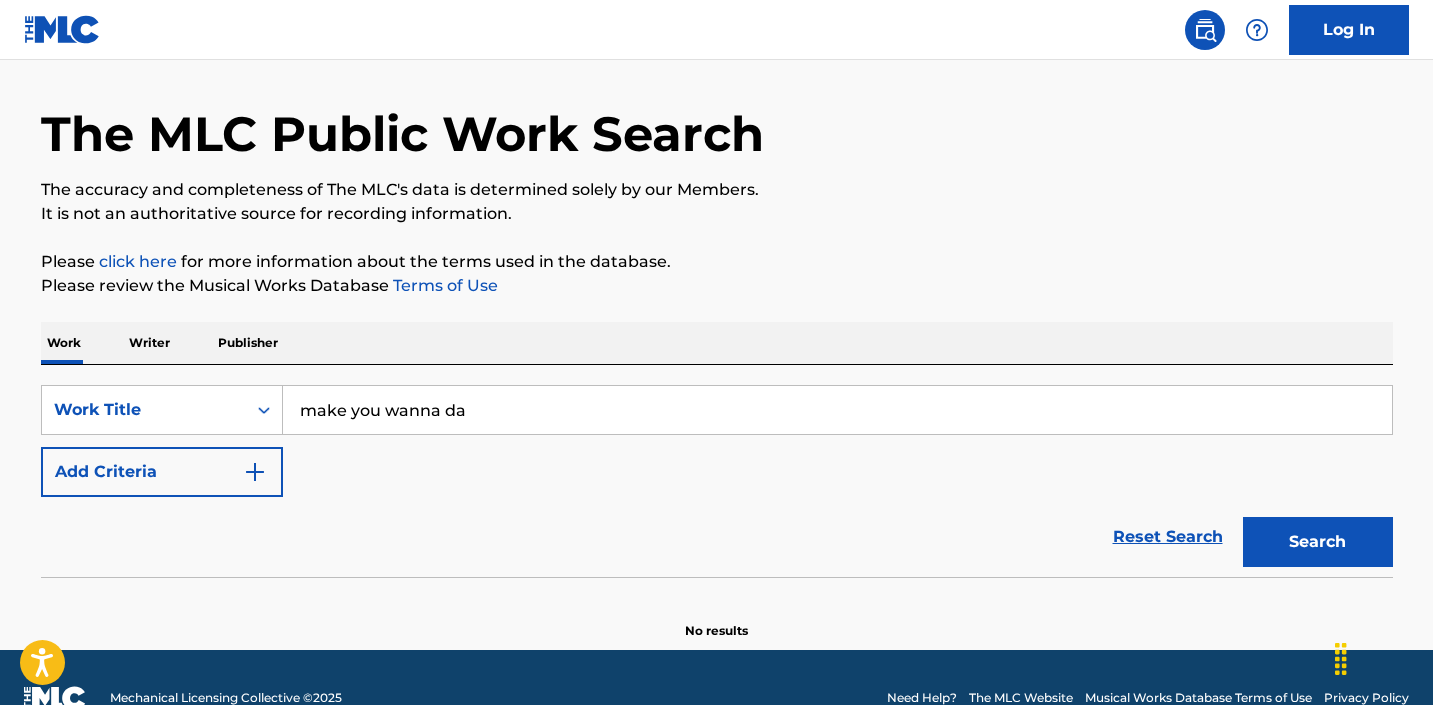 scroll, scrollTop: 101, scrollLeft: 0, axis: vertical 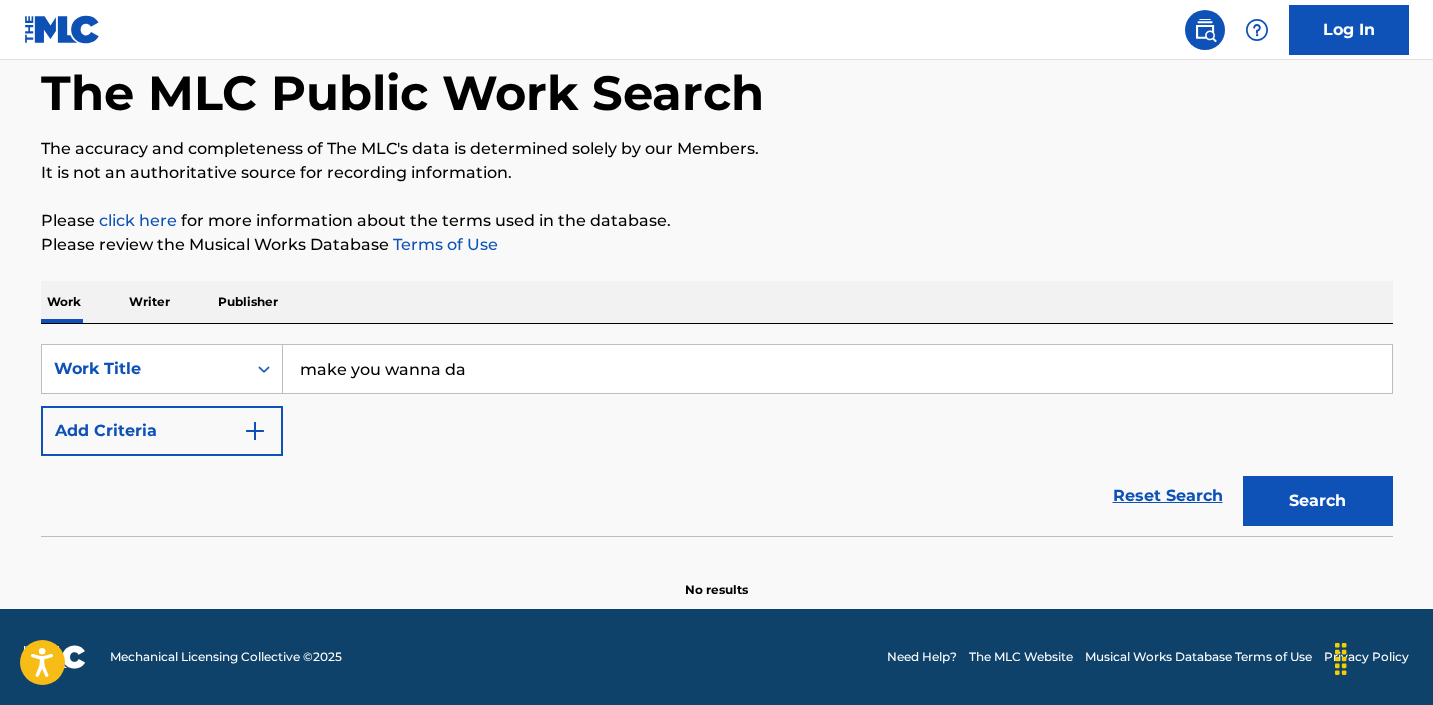 click on "make you wanna da" at bounding box center [837, 369] 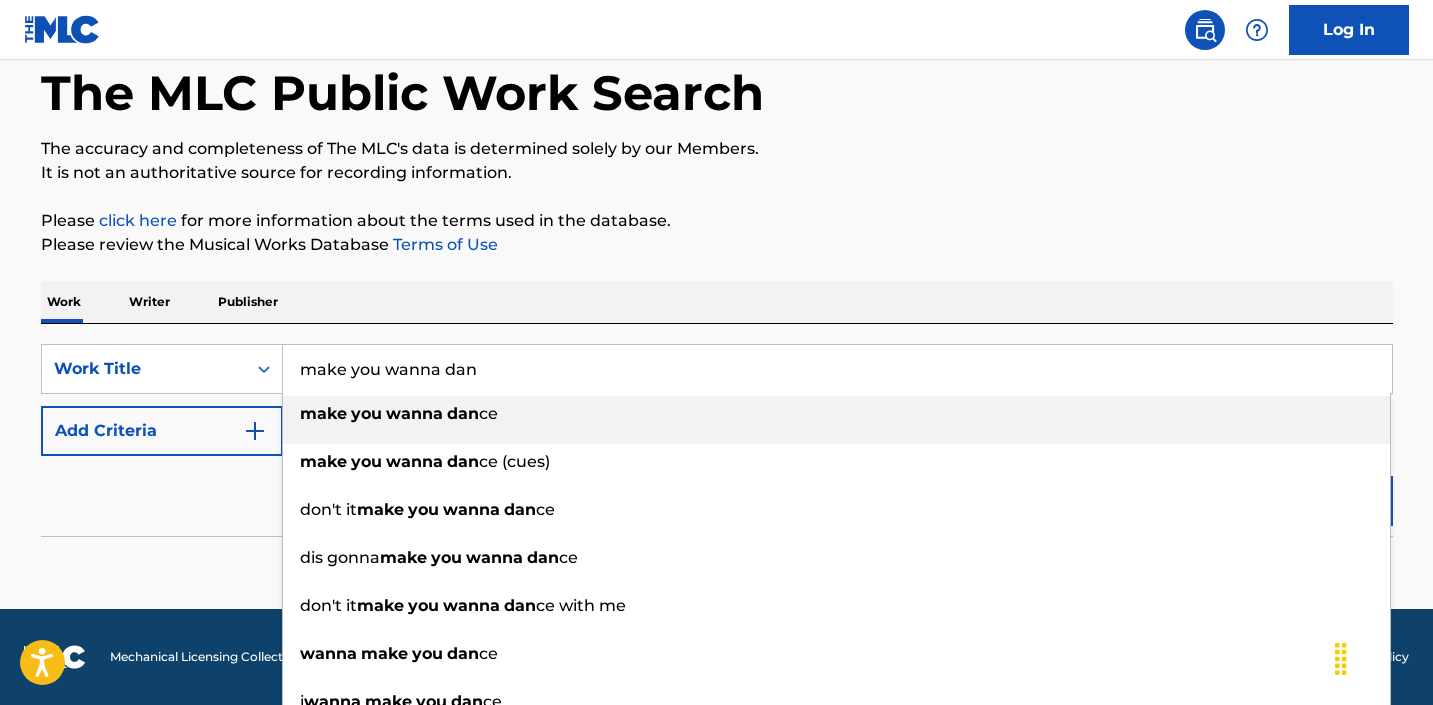 type on "make you wanna dan" 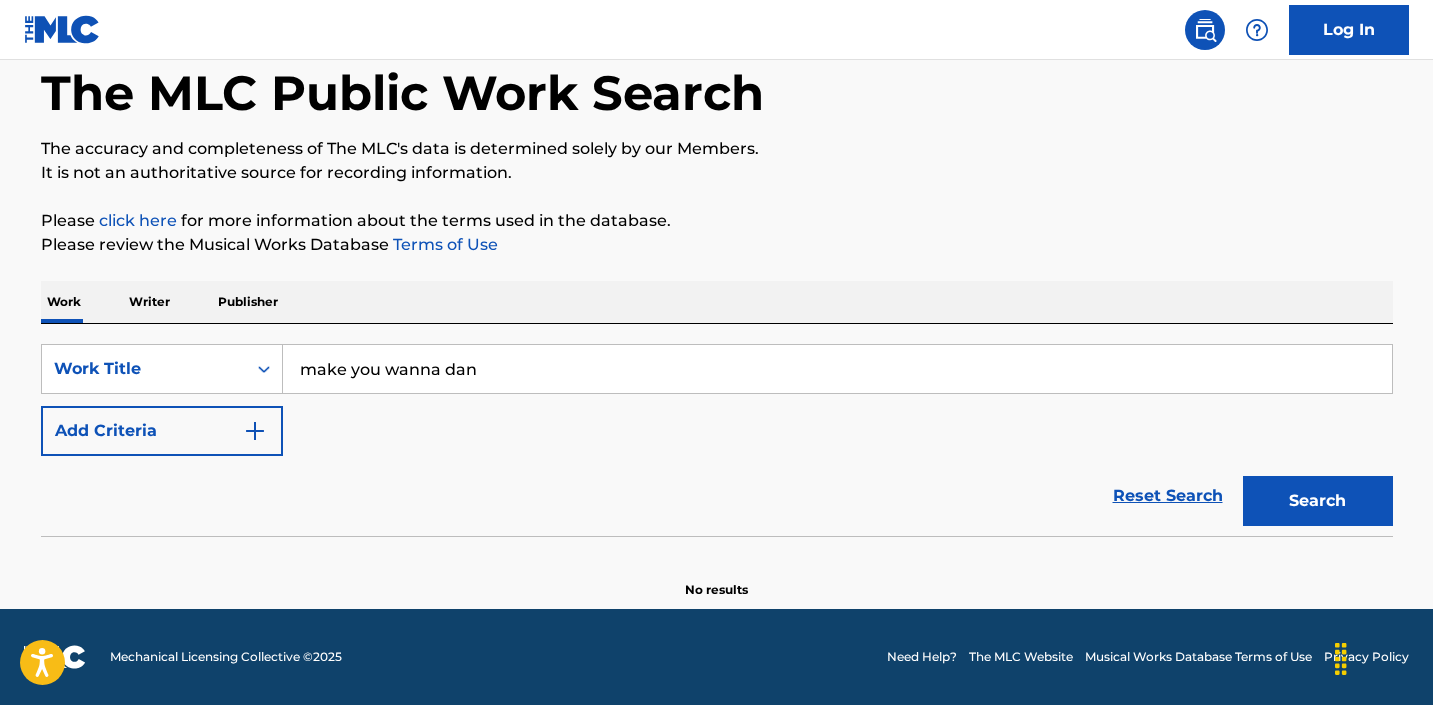 click on "Search" at bounding box center (1318, 501) 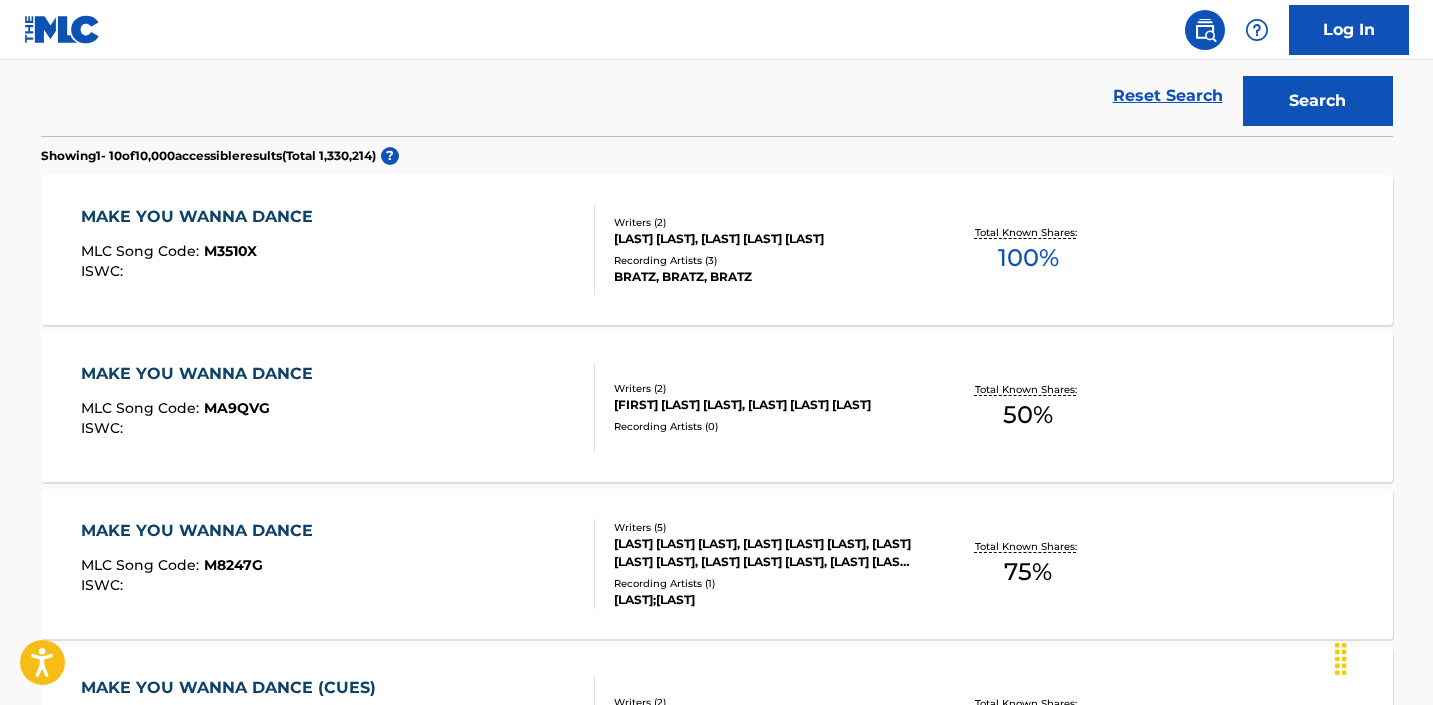 scroll, scrollTop: 507, scrollLeft: 0, axis: vertical 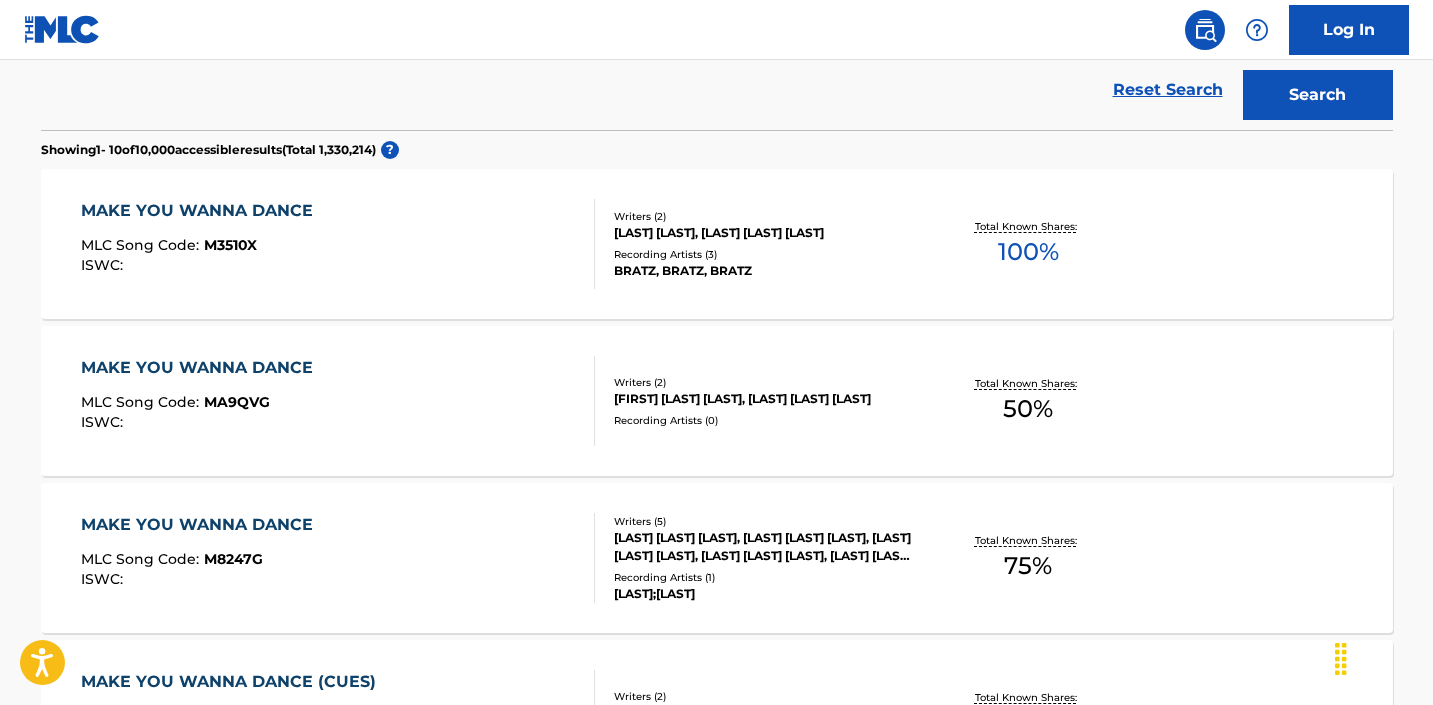 click on "[SONG_TITLE]" at bounding box center [202, 211] 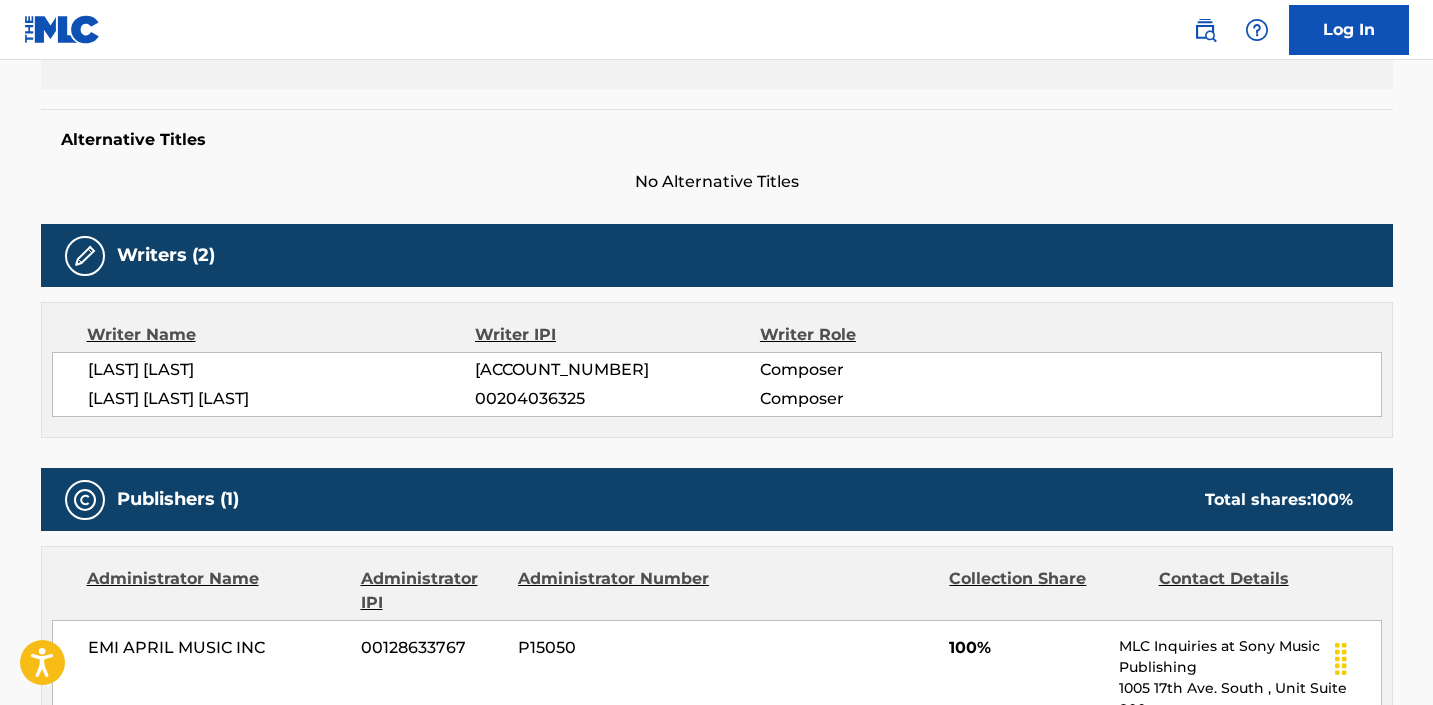 scroll, scrollTop: 494, scrollLeft: 0, axis: vertical 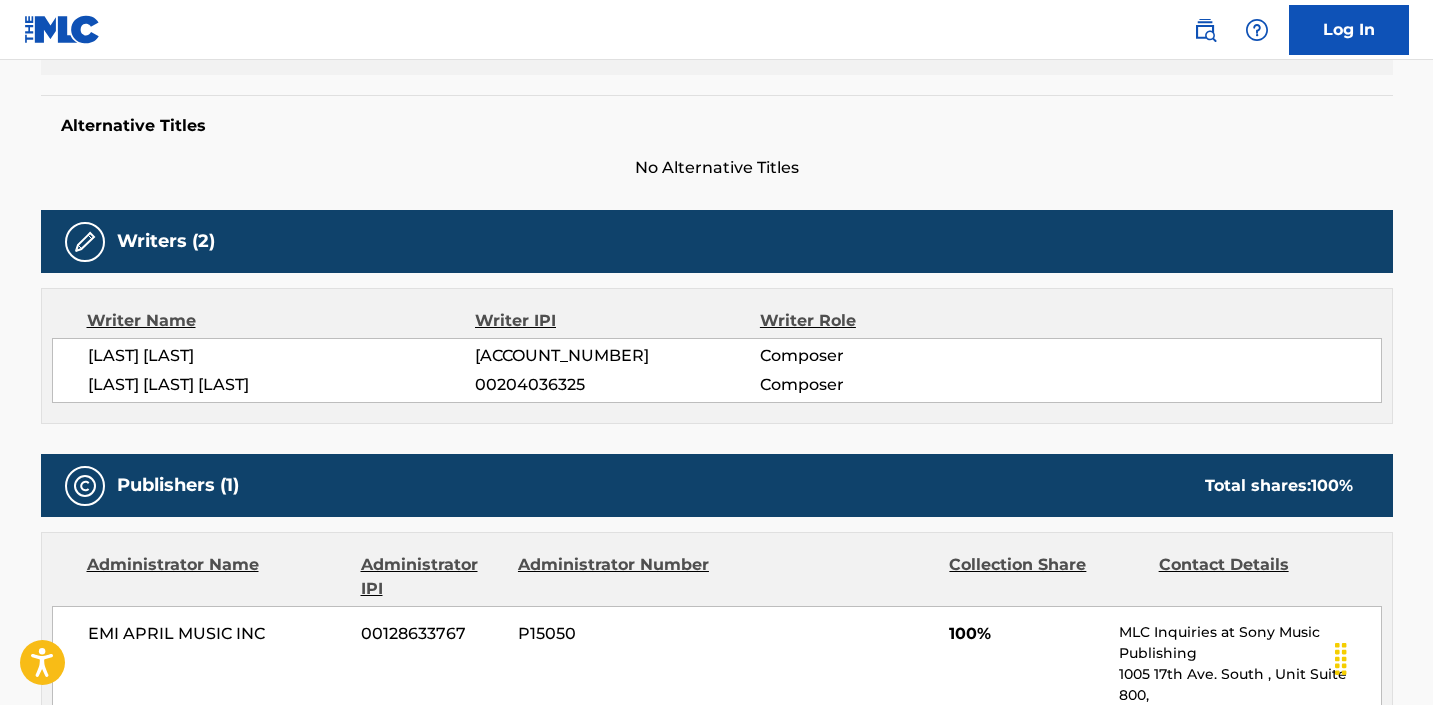 click on "[FIRST] [LAST]" at bounding box center (282, 356) 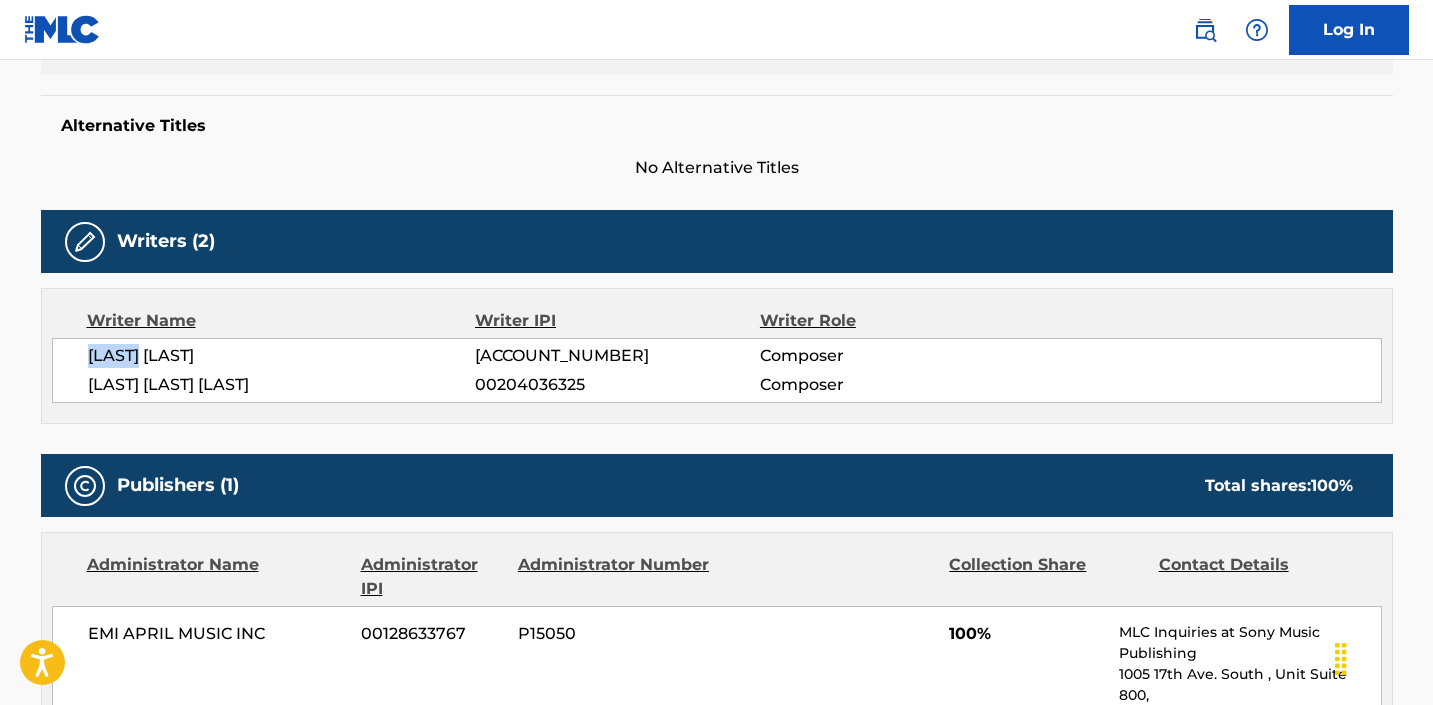 click on "[FIRST] [LAST]" at bounding box center [282, 356] 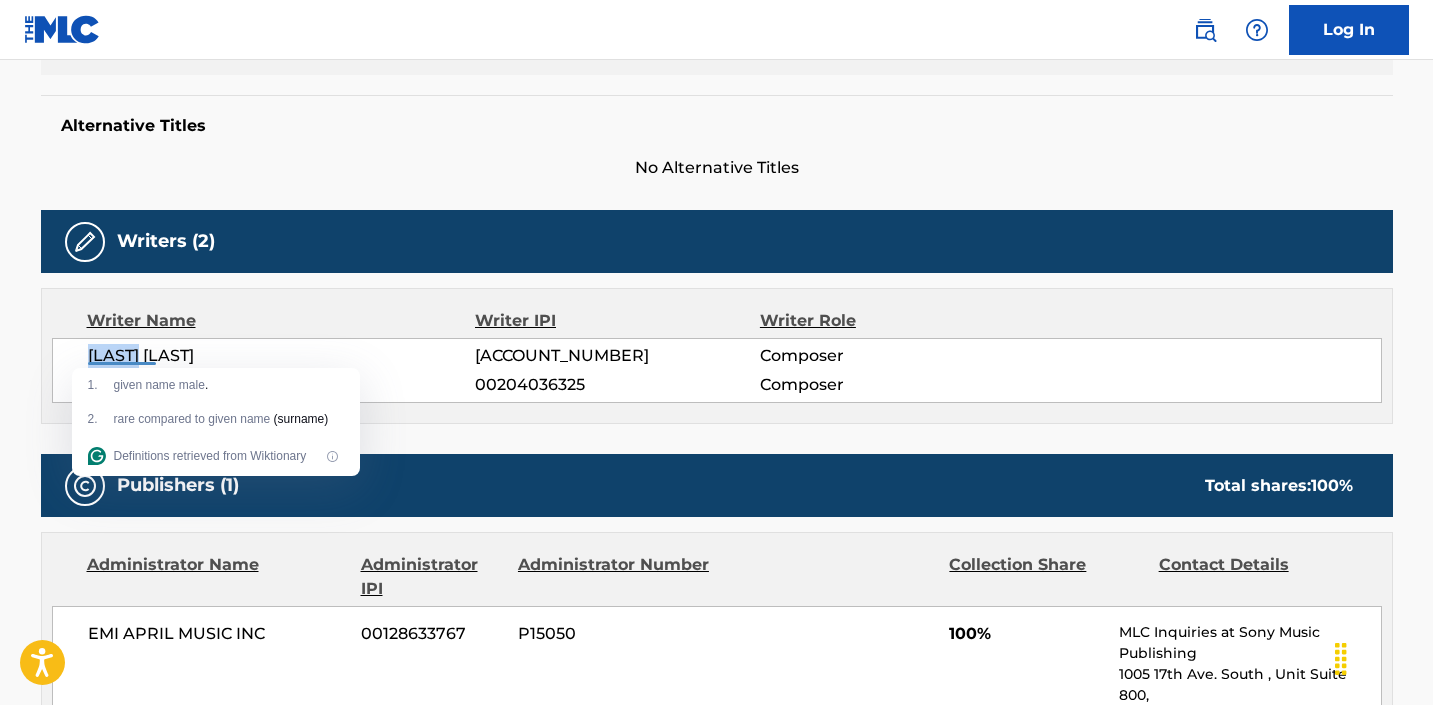 drag, startPoint x: 223, startPoint y: 356, endPoint x: 93, endPoint y: 354, distance: 130.01538 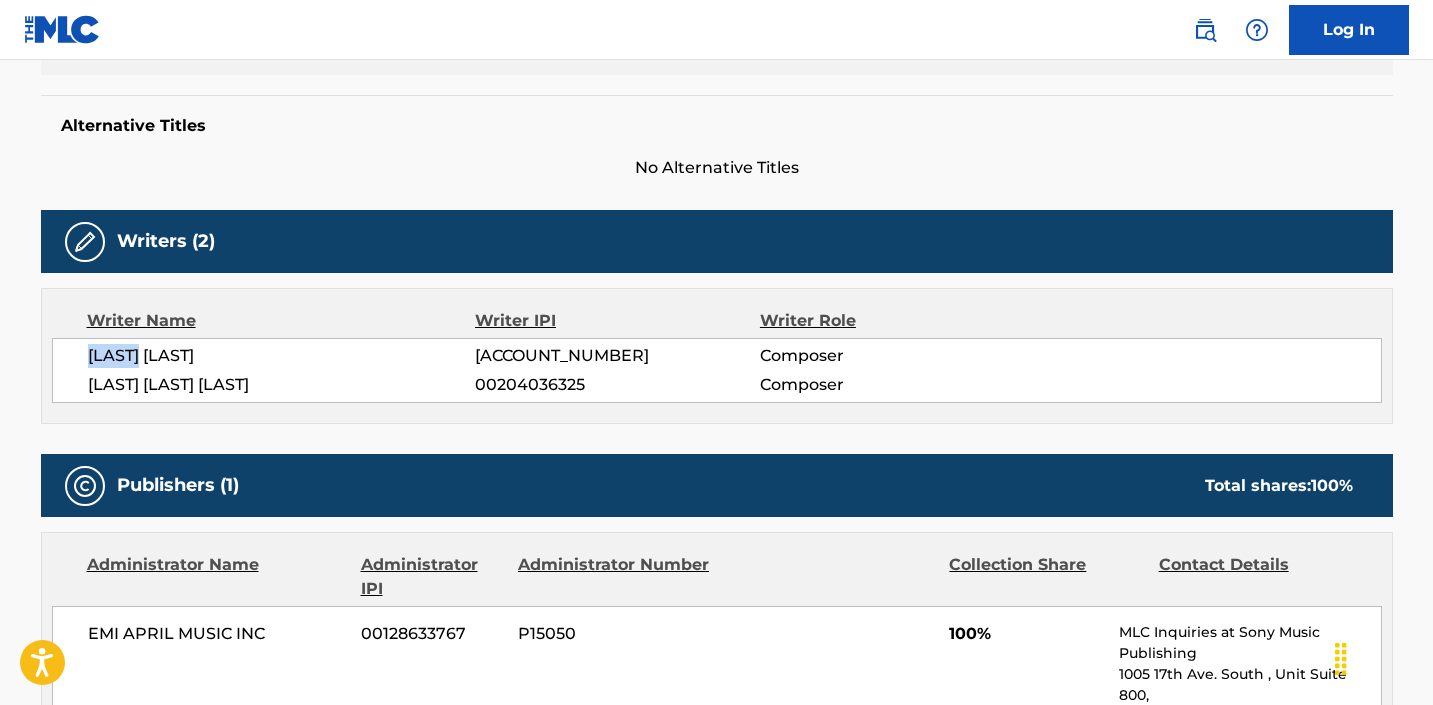 copy on "[FIRST] [LAST]" 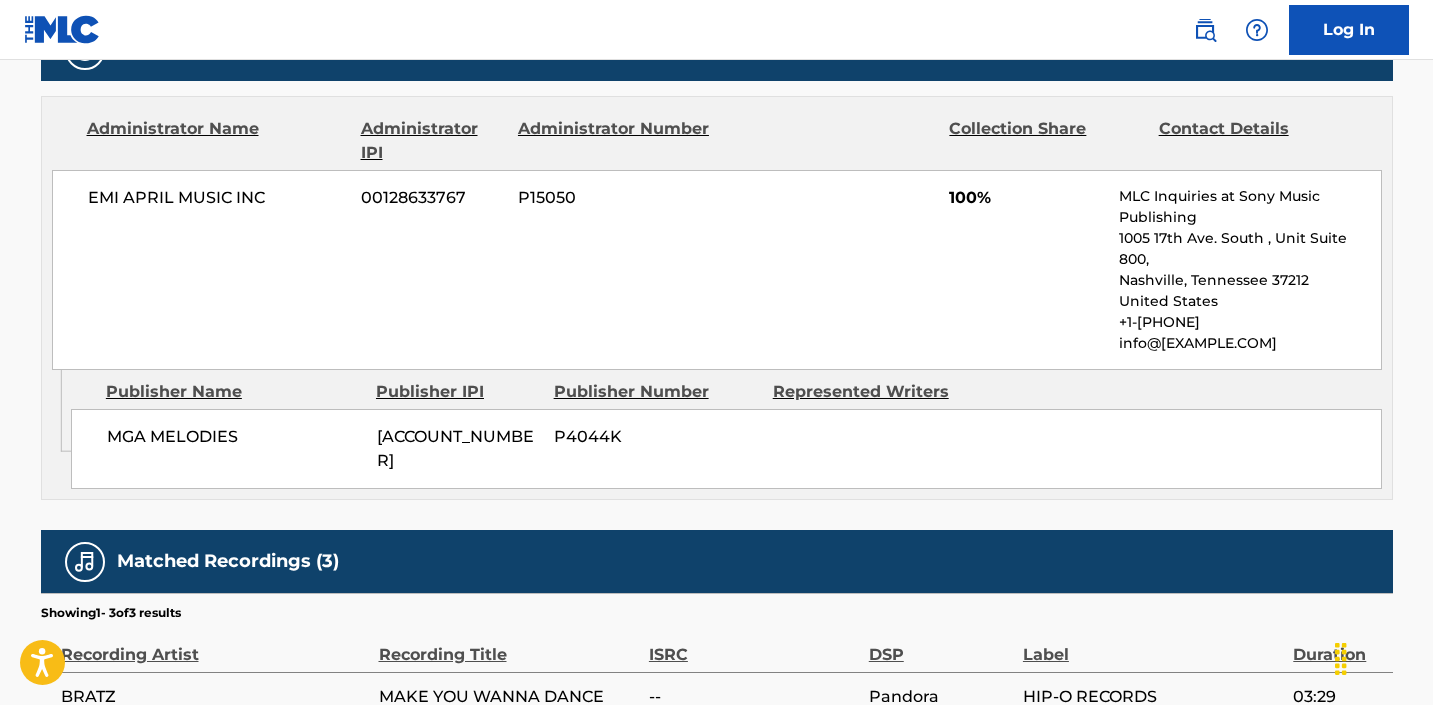 scroll, scrollTop: 949, scrollLeft: 0, axis: vertical 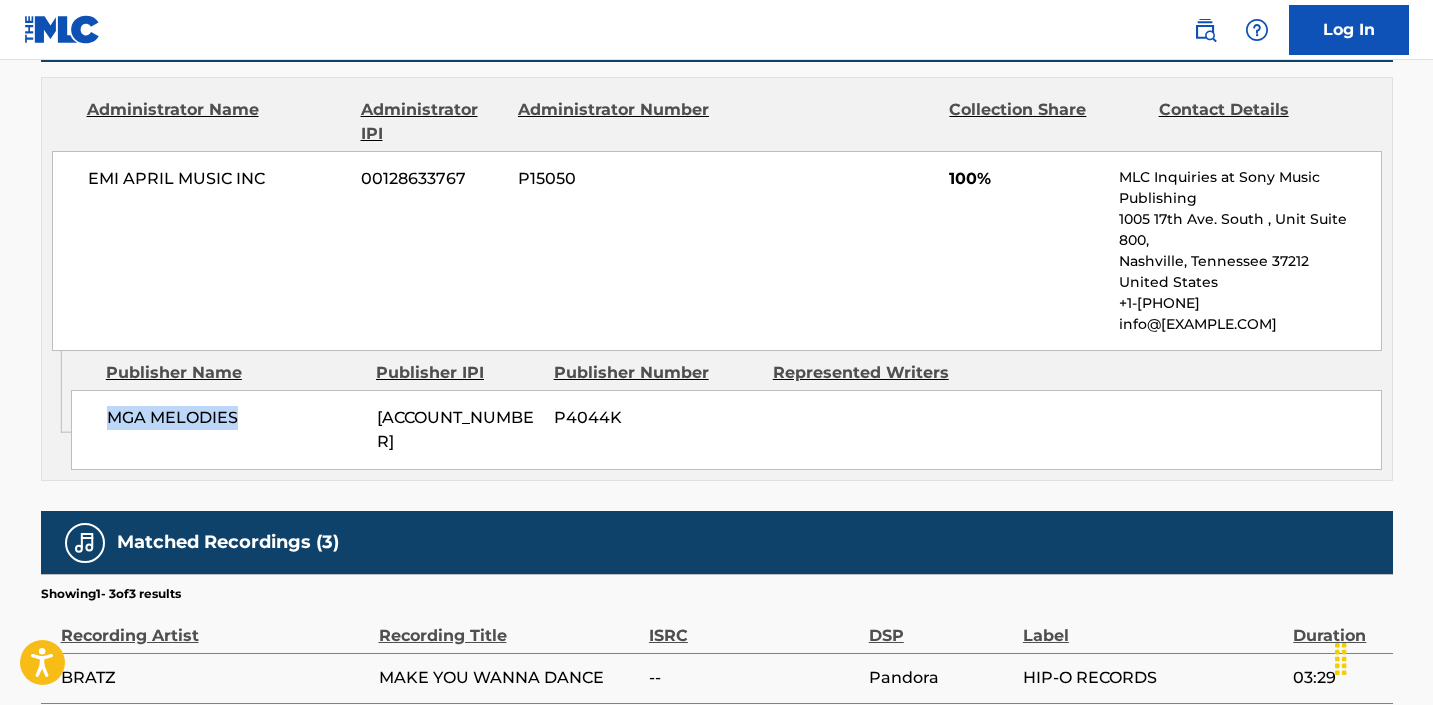 drag, startPoint x: 235, startPoint y: 400, endPoint x: 101, endPoint y: 400, distance: 134 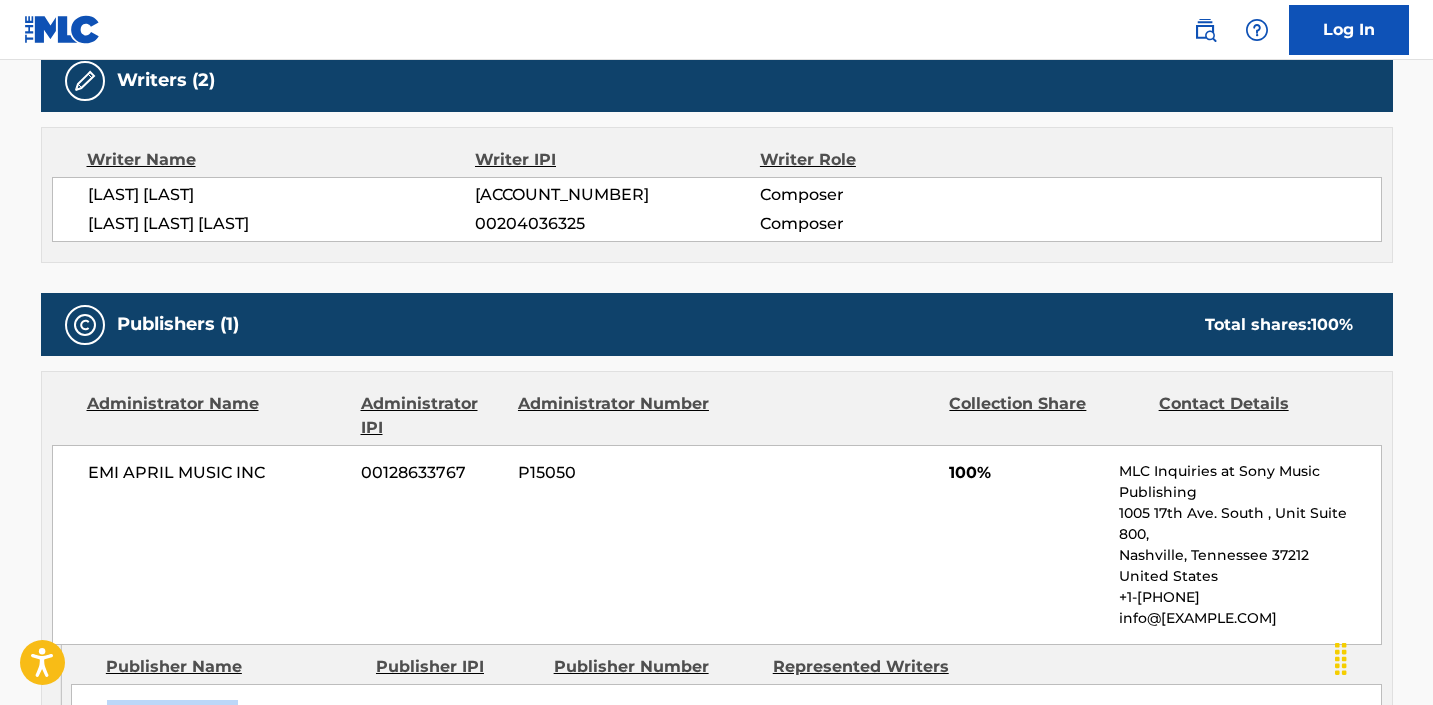 scroll, scrollTop: 650, scrollLeft: 0, axis: vertical 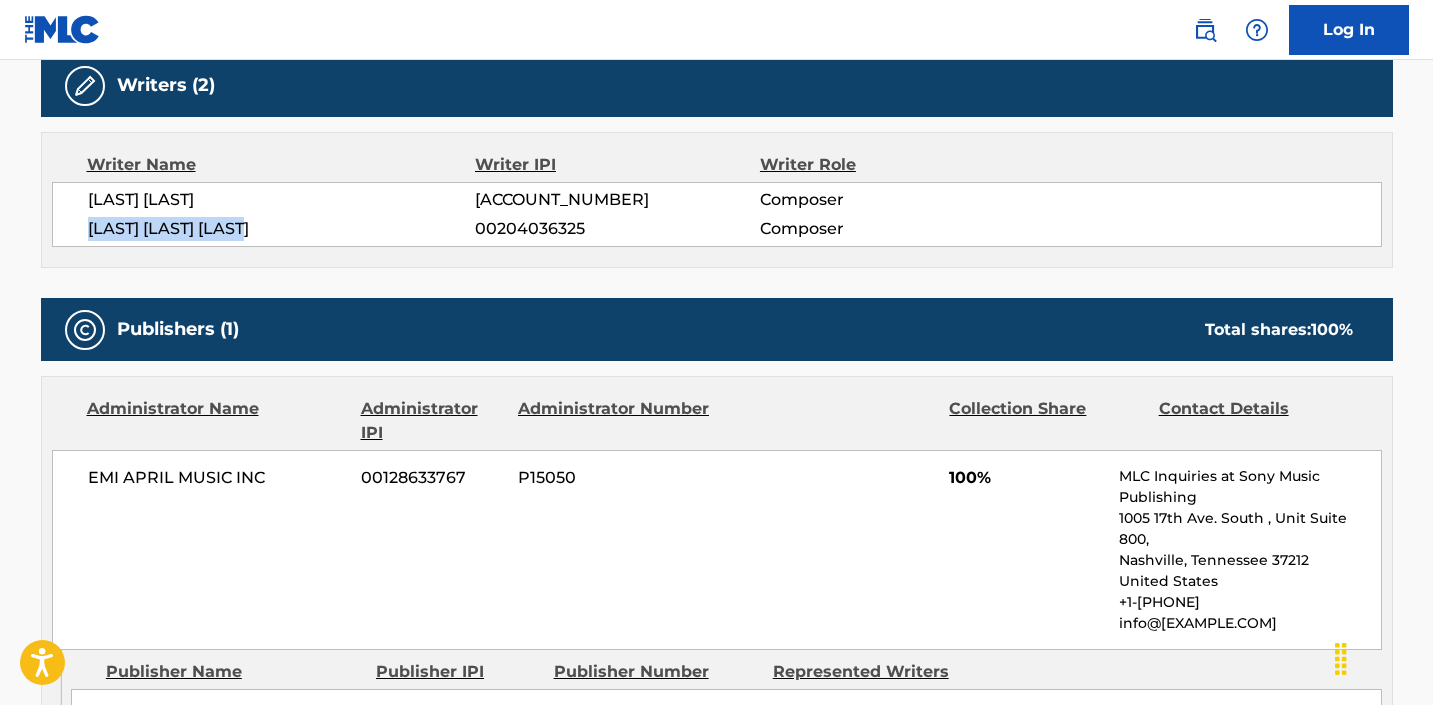 drag, startPoint x: 305, startPoint y: 225, endPoint x: 93, endPoint y: 233, distance: 212.1509 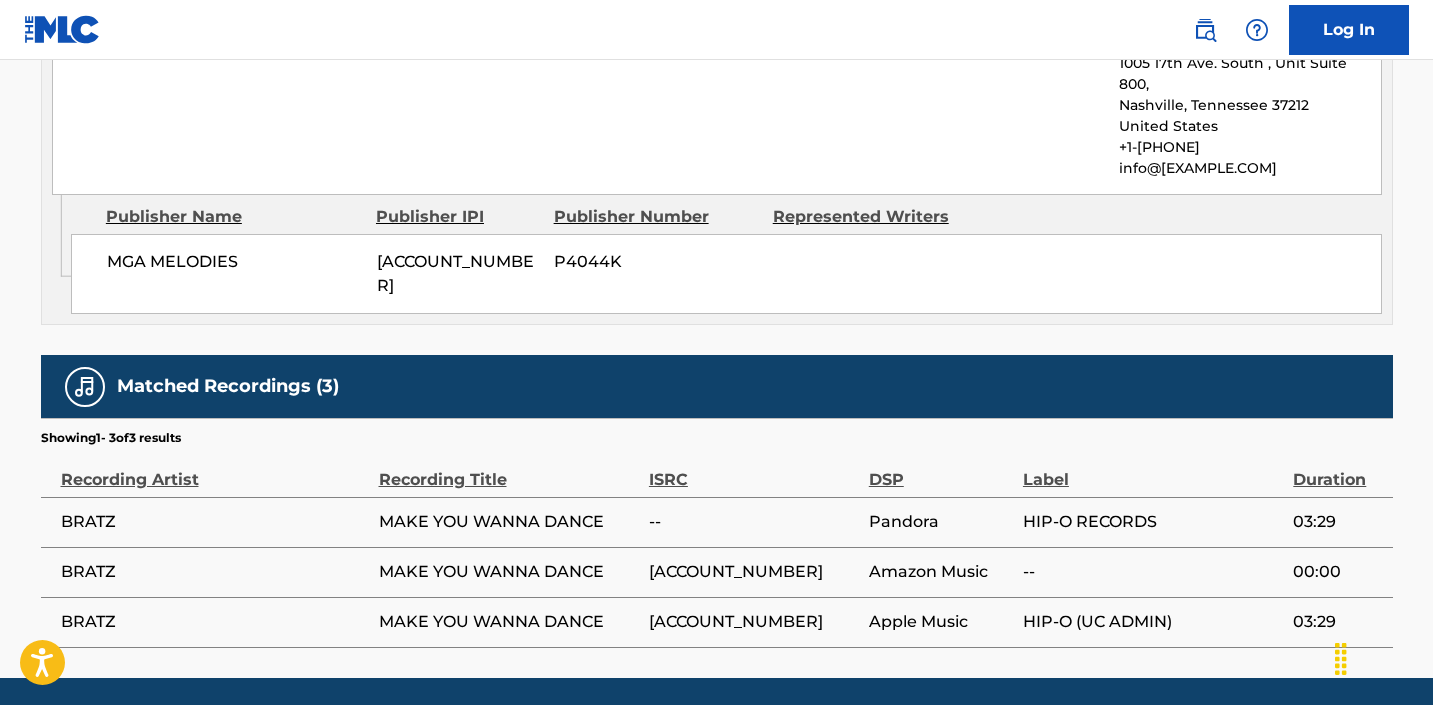 scroll, scrollTop: 1134, scrollLeft: 0, axis: vertical 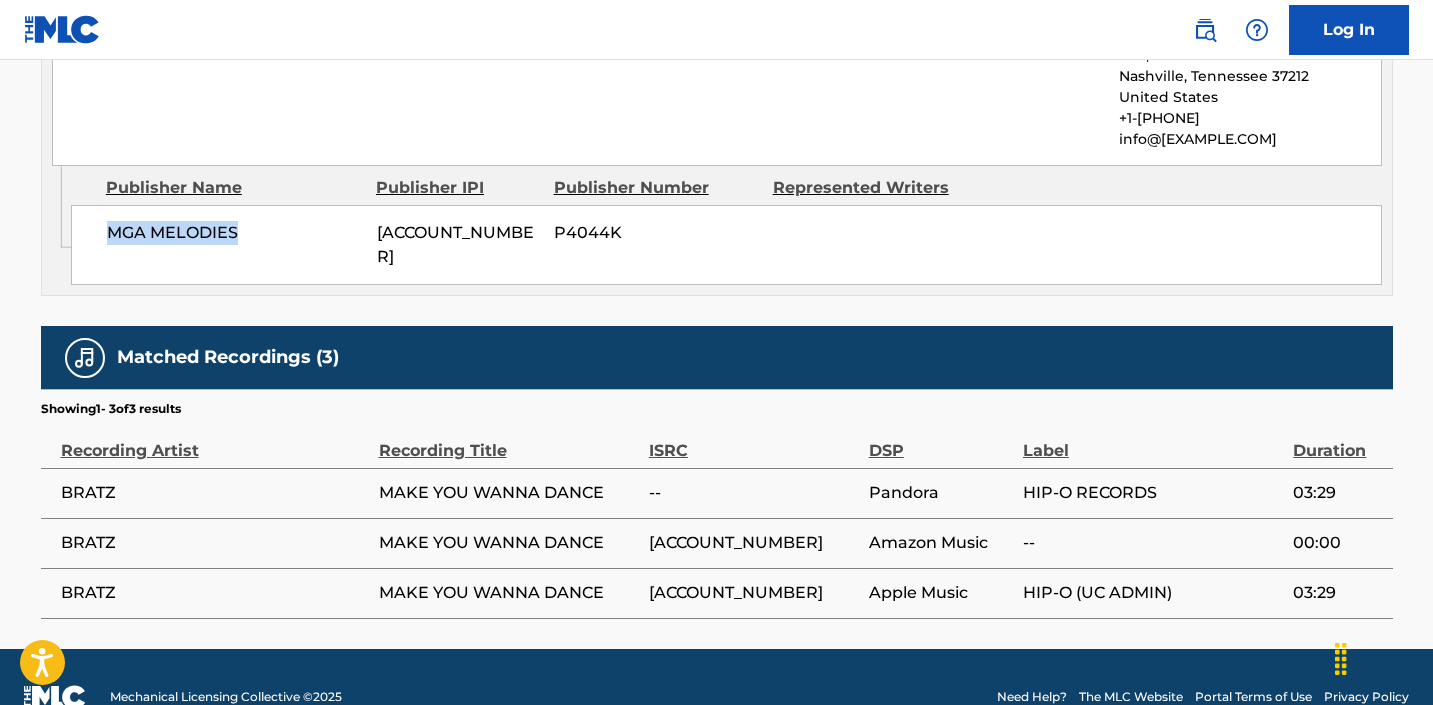 drag, startPoint x: 251, startPoint y: 220, endPoint x: 110, endPoint y: 215, distance: 141.08862 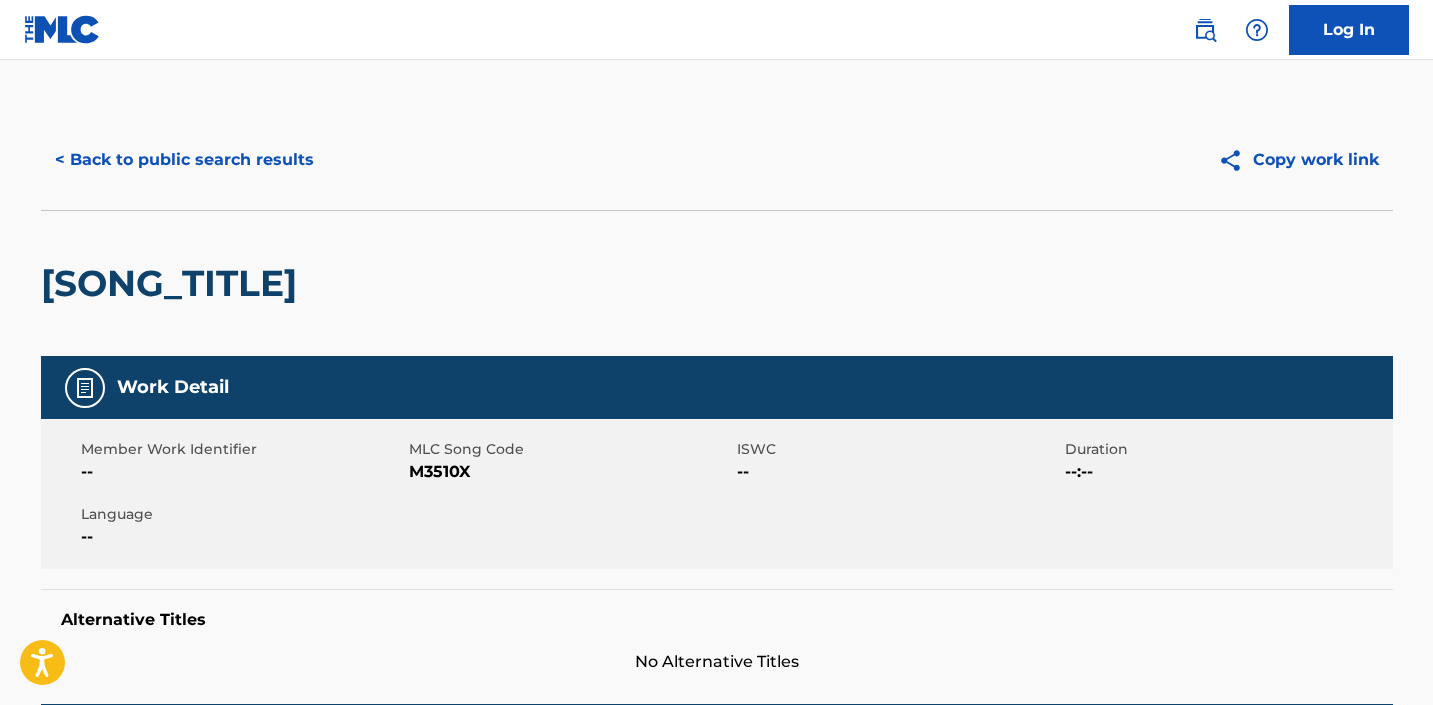 scroll, scrollTop: 0, scrollLeft: 0, axis: both 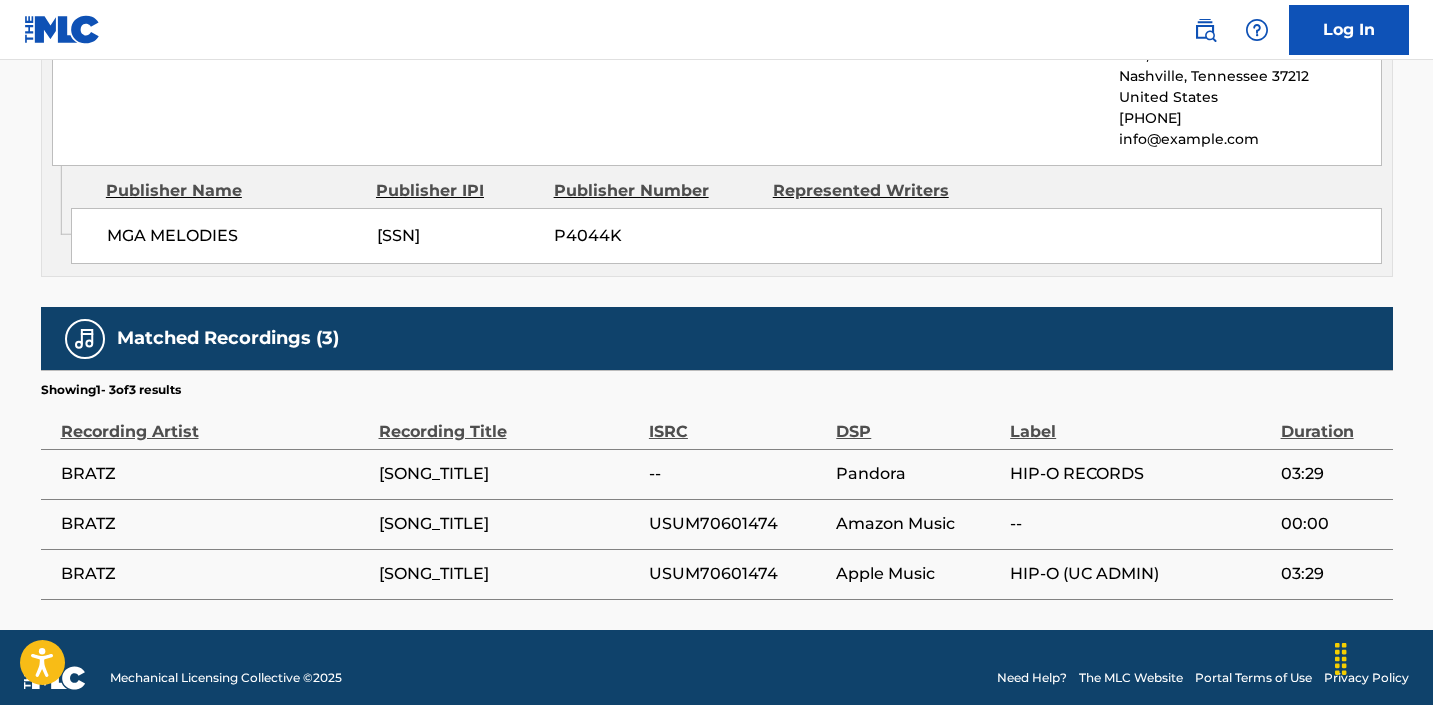 click on "BRATZ" at bounding box center (215, 474) 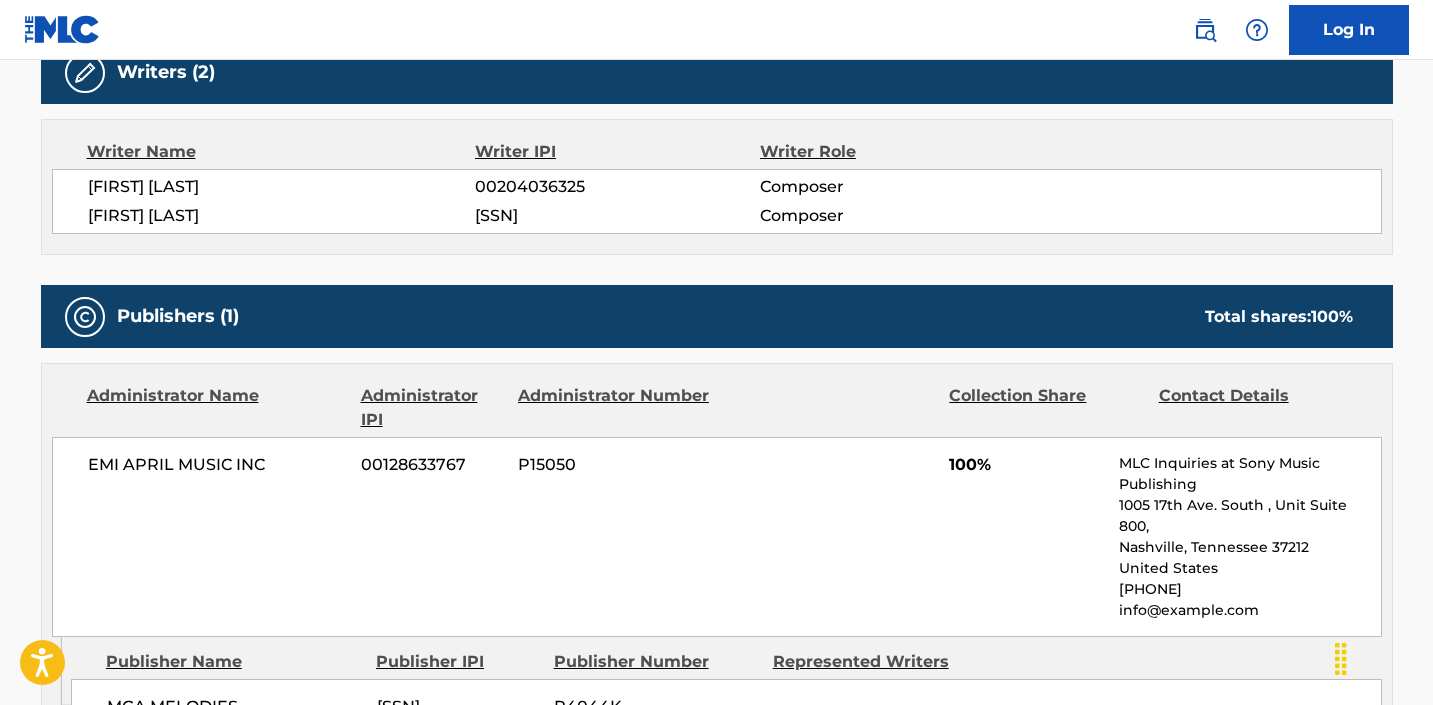 scroll, scrollTop: 0, scrollLeft: 0, axis: both 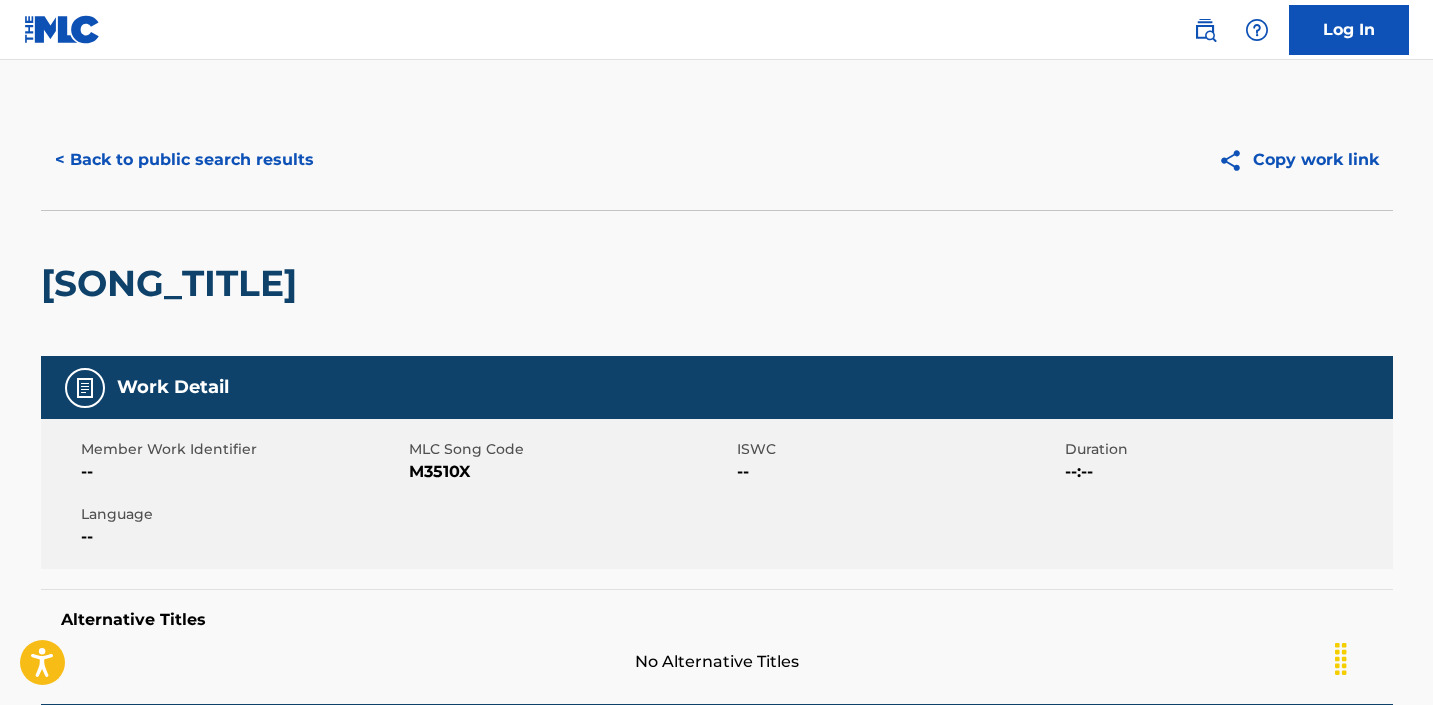 click on "< Back to public search results" at bounding box center [184, 160] 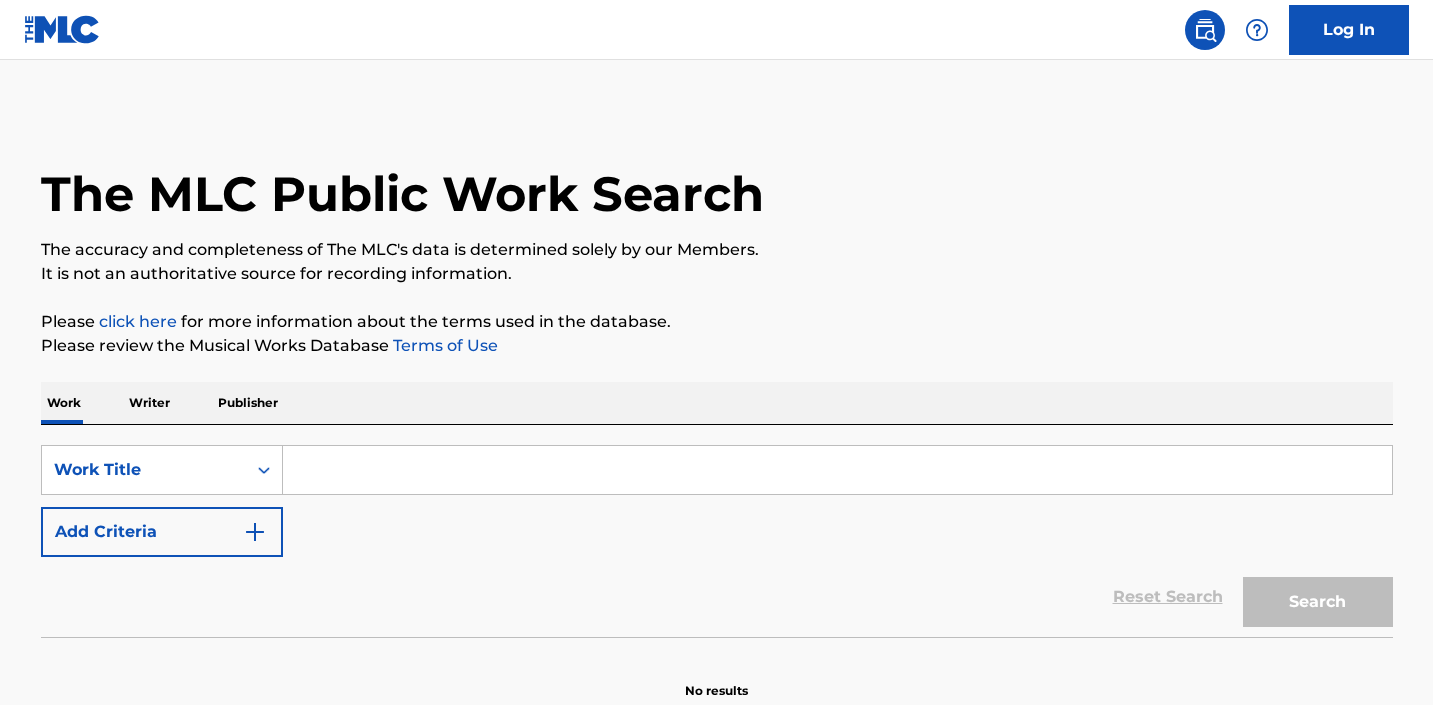 scroll, scrollTop: 0, scrollLeft: 0, axis: both 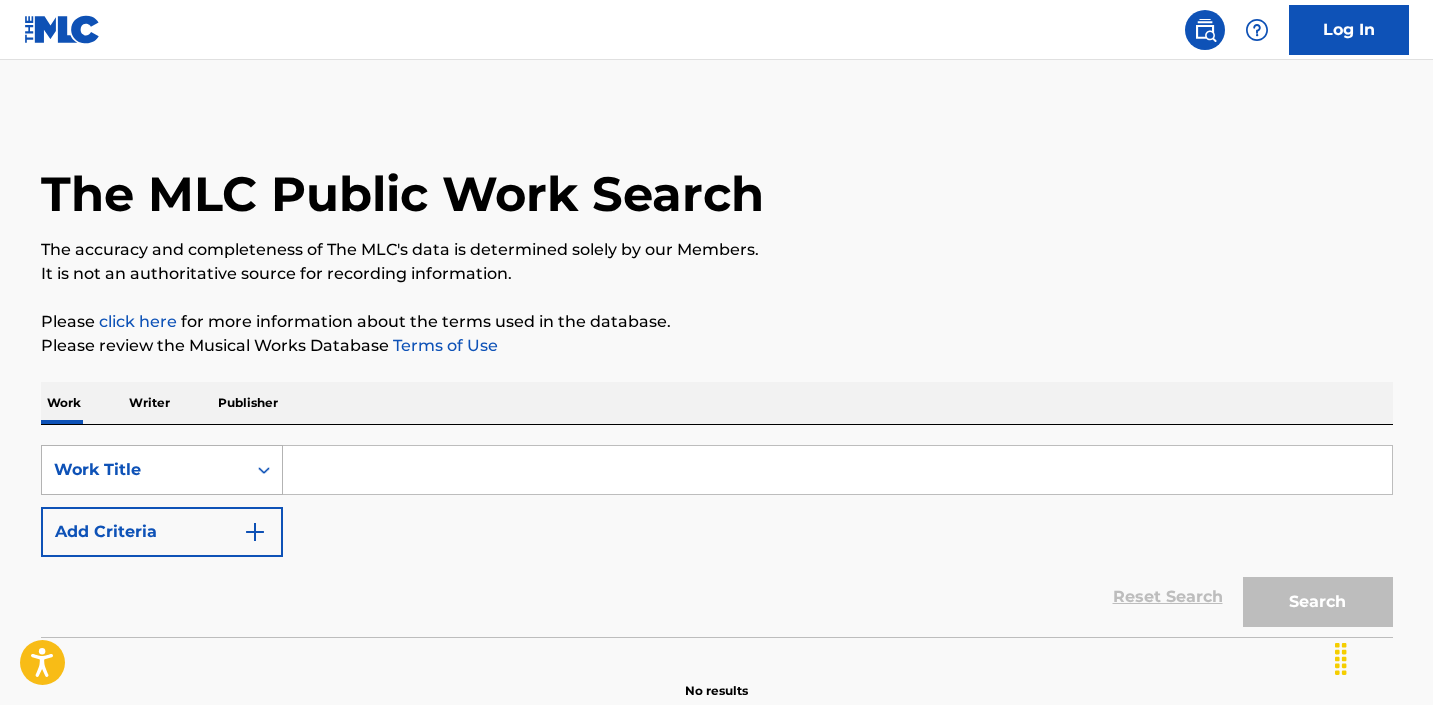click on "Work Title" at bounding box center [162, 470] 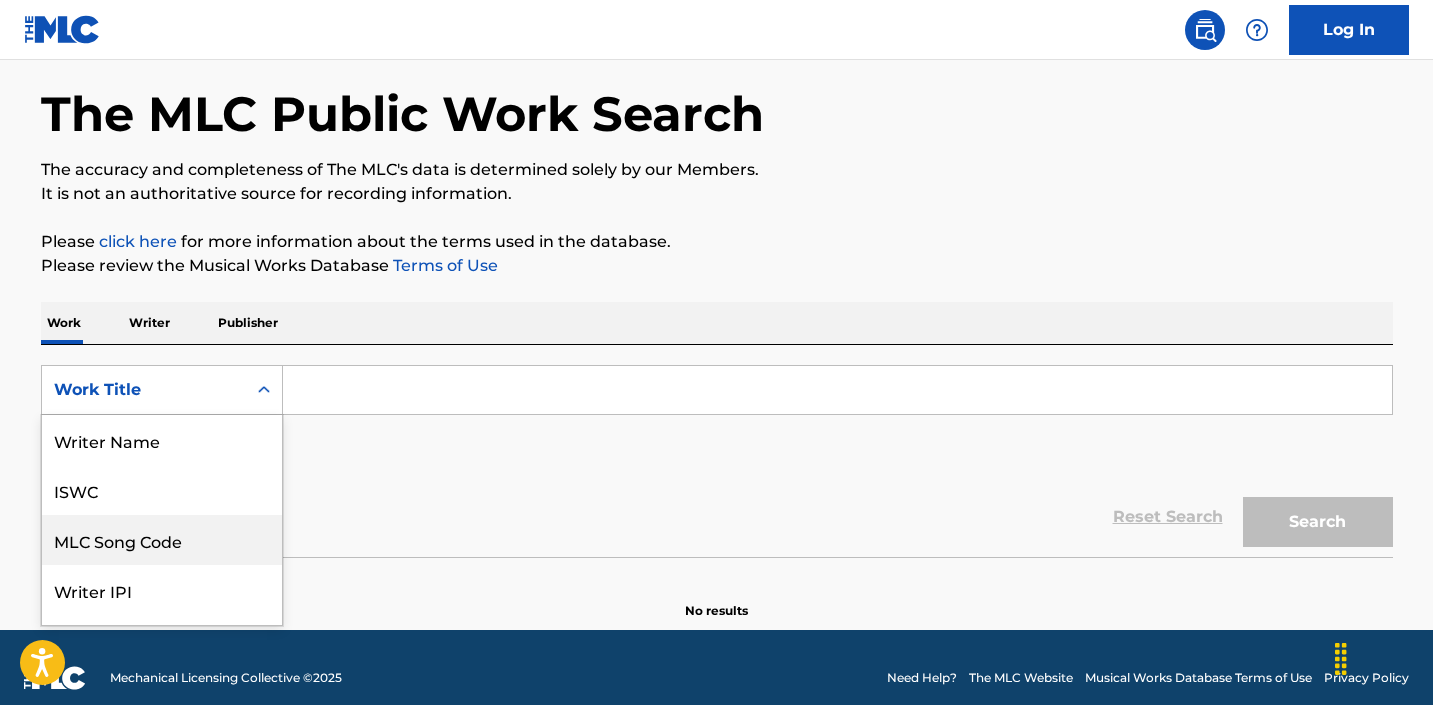 scroll, scrollTop: 91, scrollLeft: 0, axis: vertical 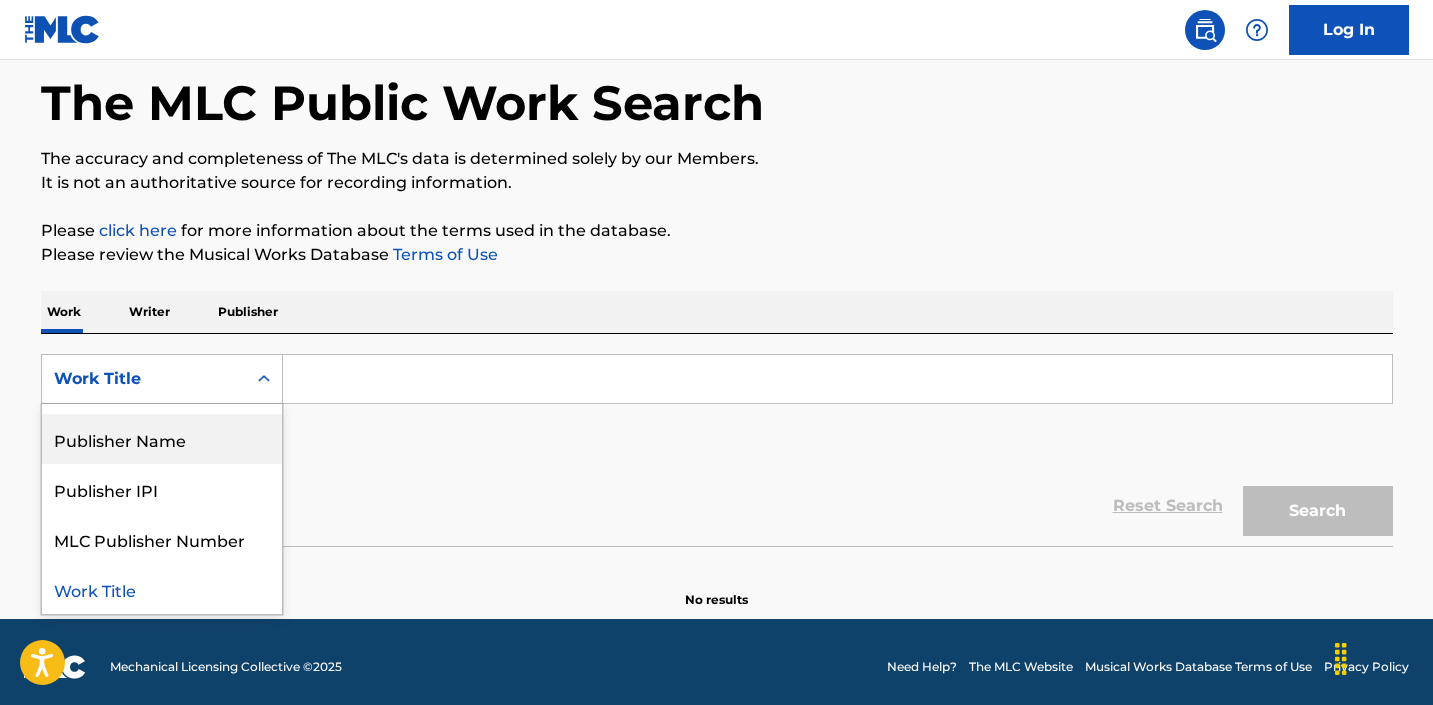 click on "Publisher Name" at bounding box center (162, 439) 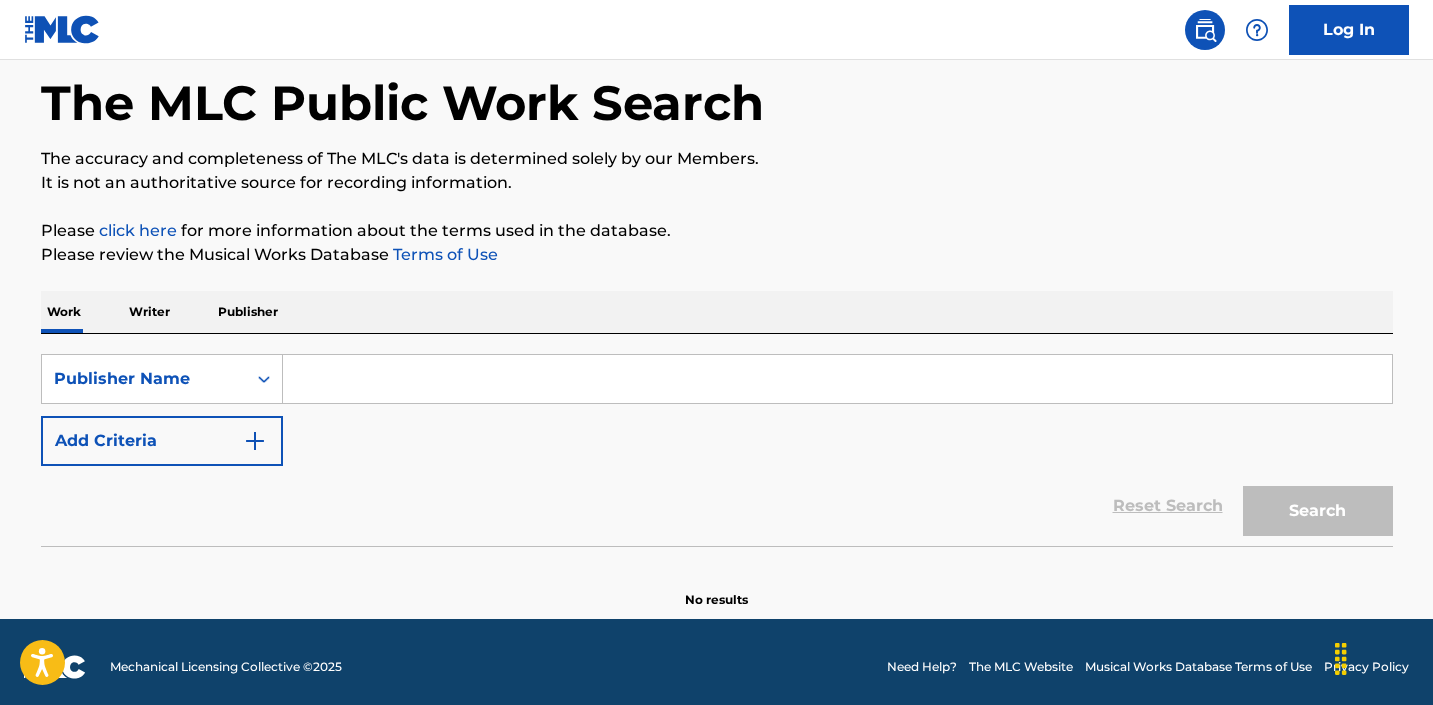 click at bounding box center (837, 379) 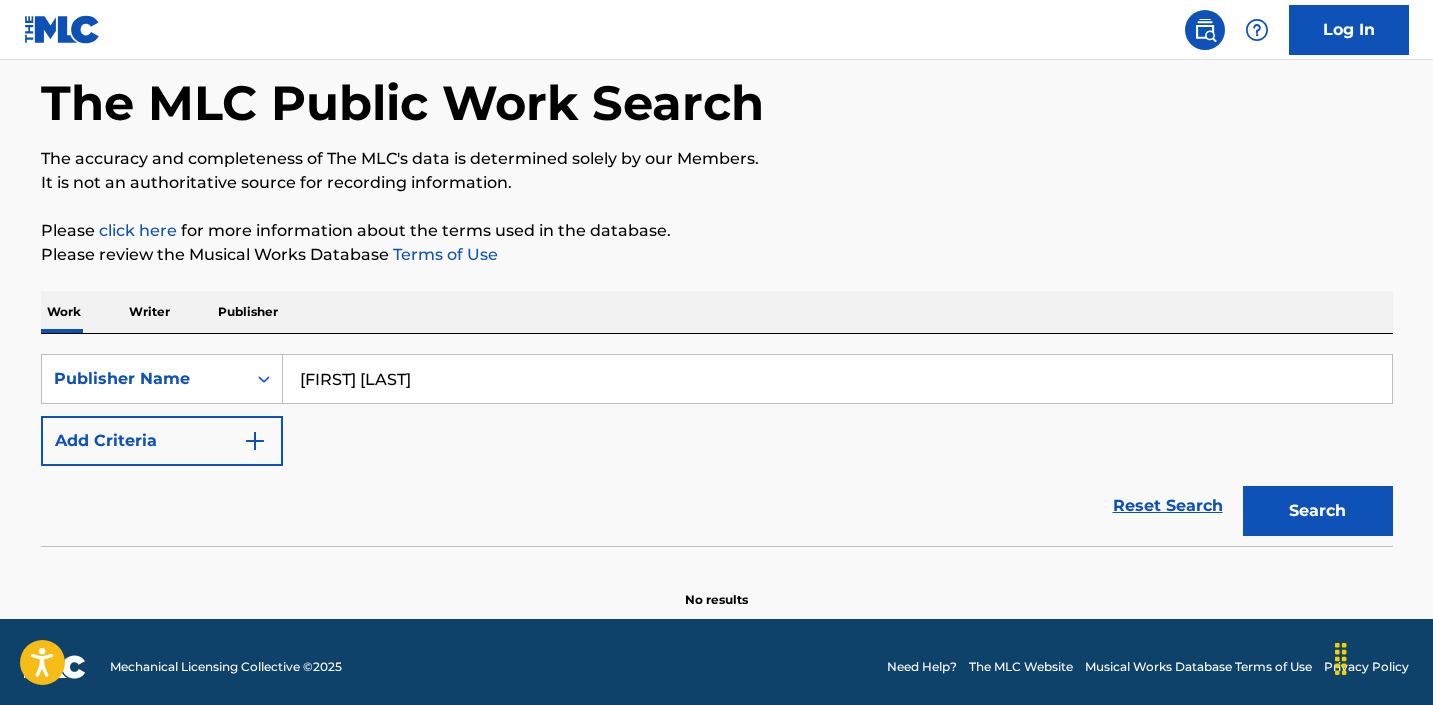 type on "mga melodies" 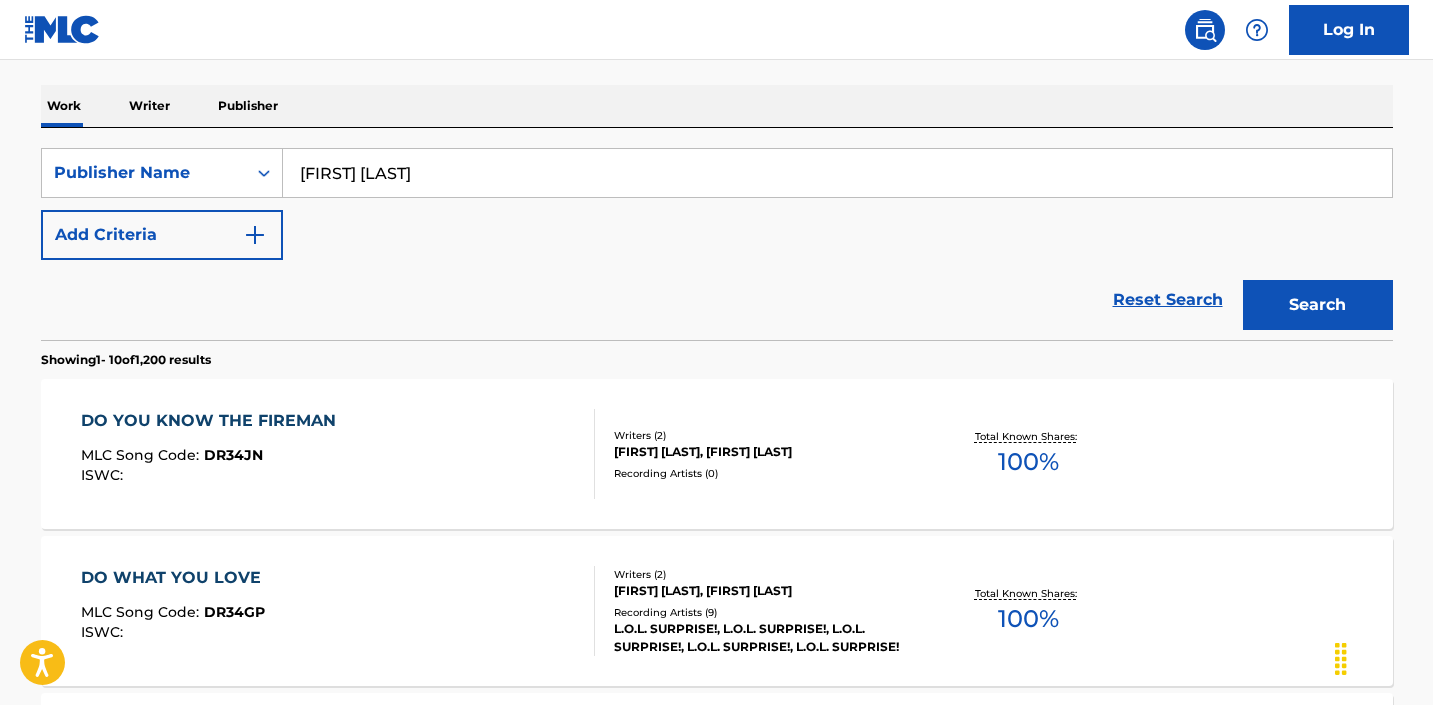 scroll, scrollTop: 322, scrollLeft: 0, axis: vertical 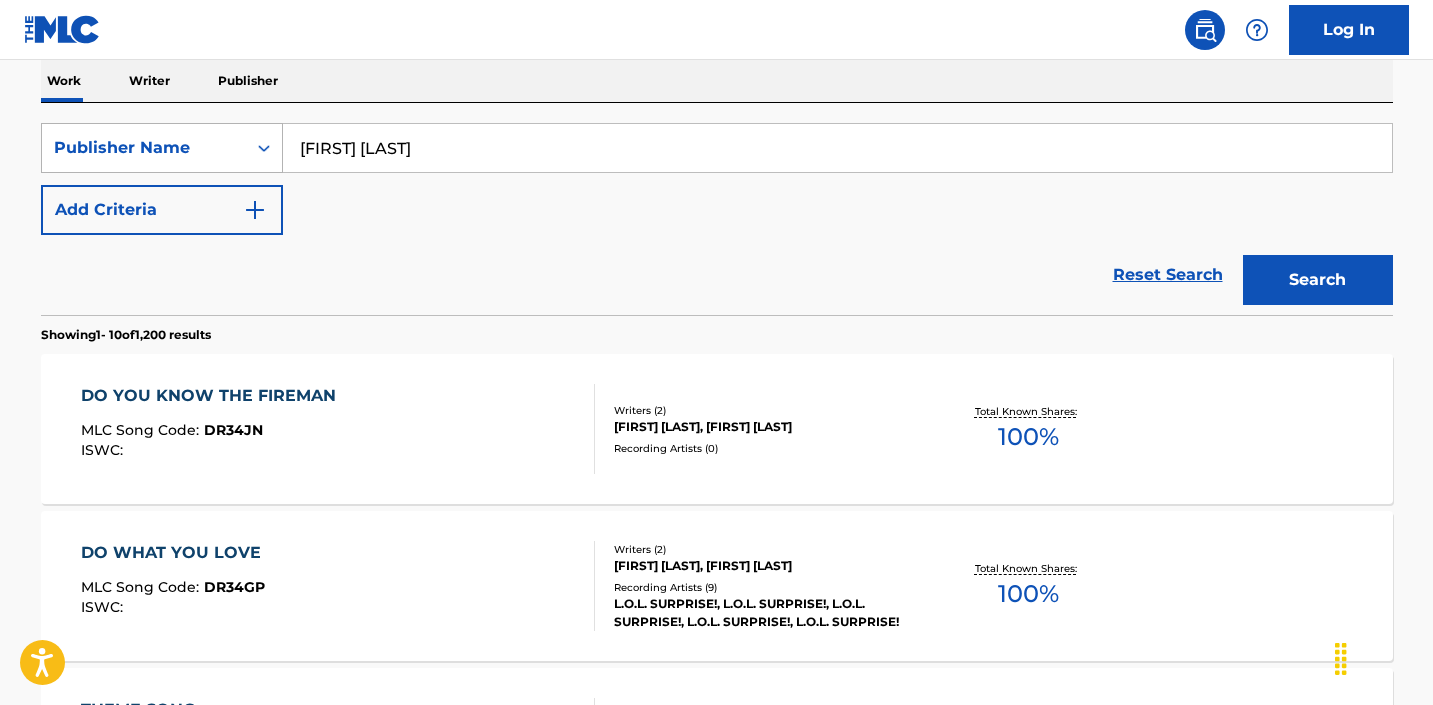 click on "Publisher Name" at bounding box center (144, 148) 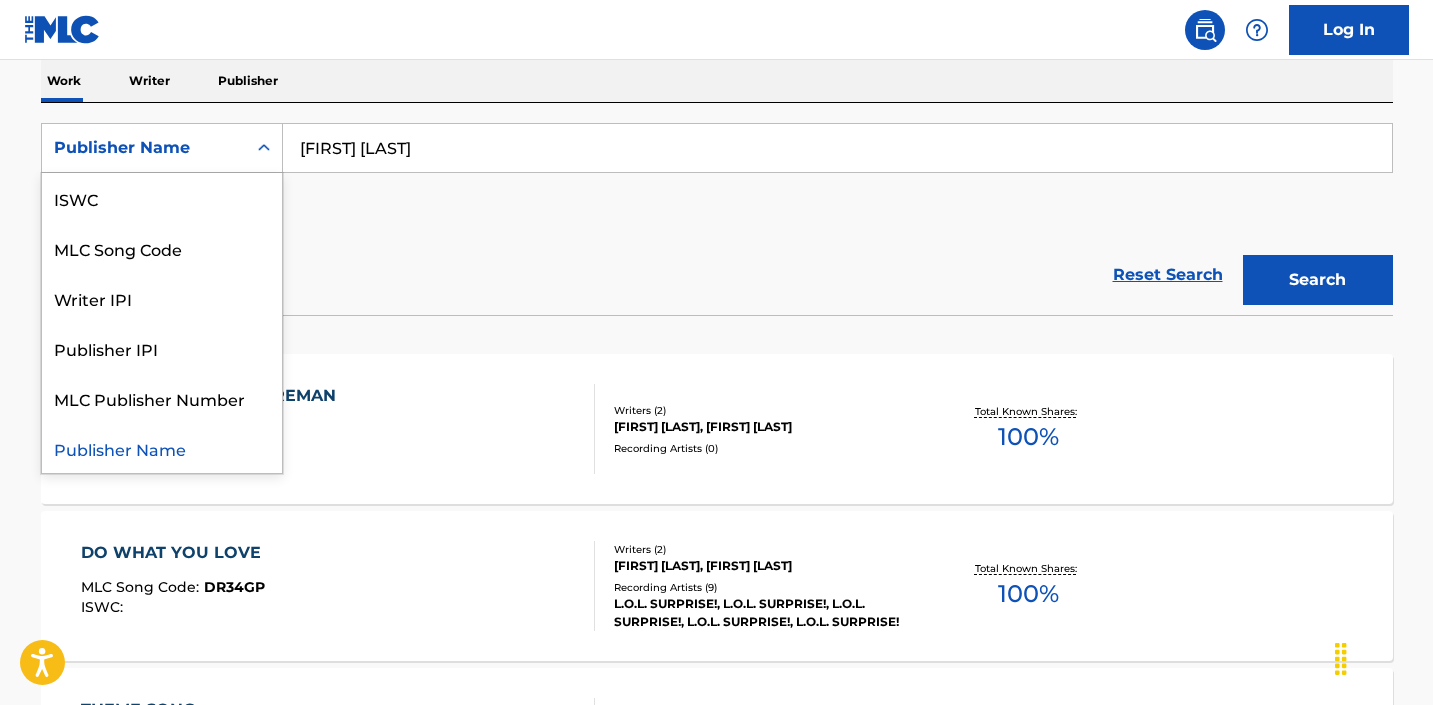 scroll, scrollTop: 0, scrollLeft: 0, axis: both 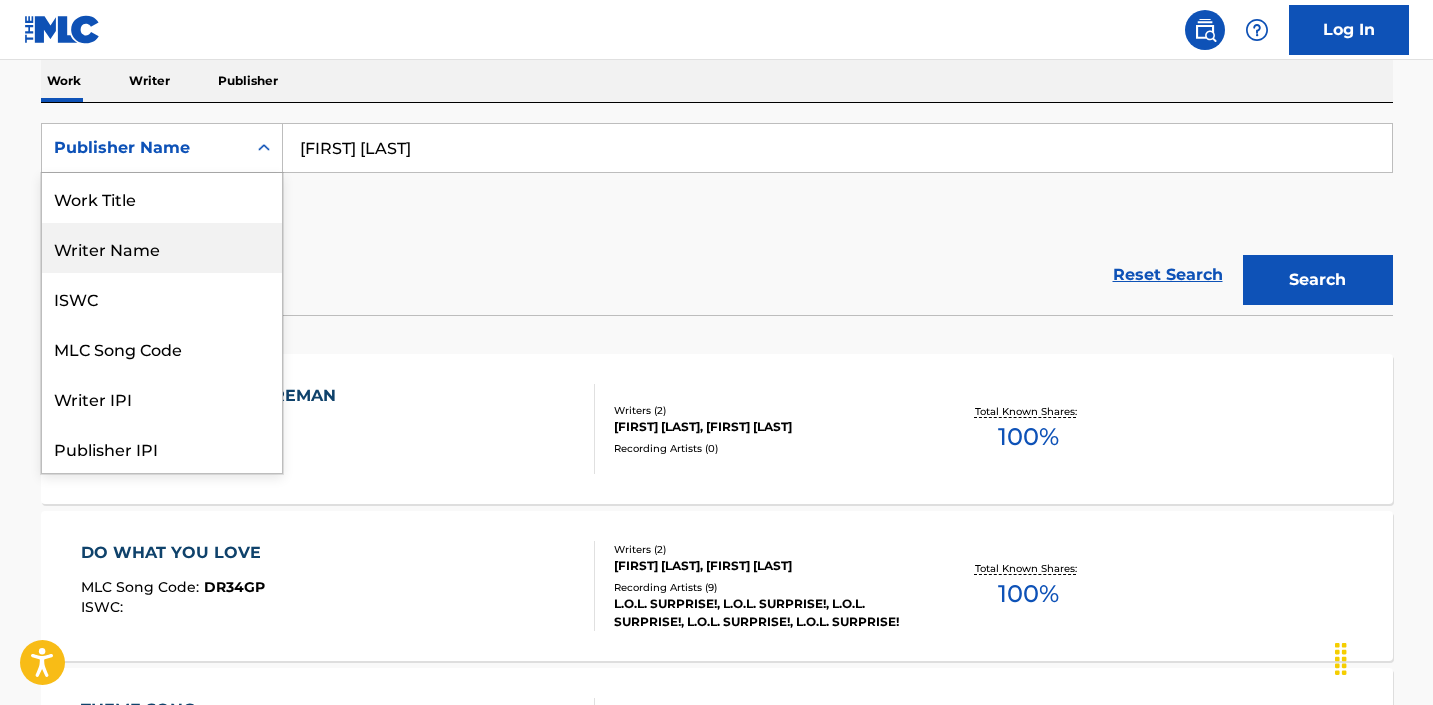 click on "Writer Name" at bounding box center (162, 248) 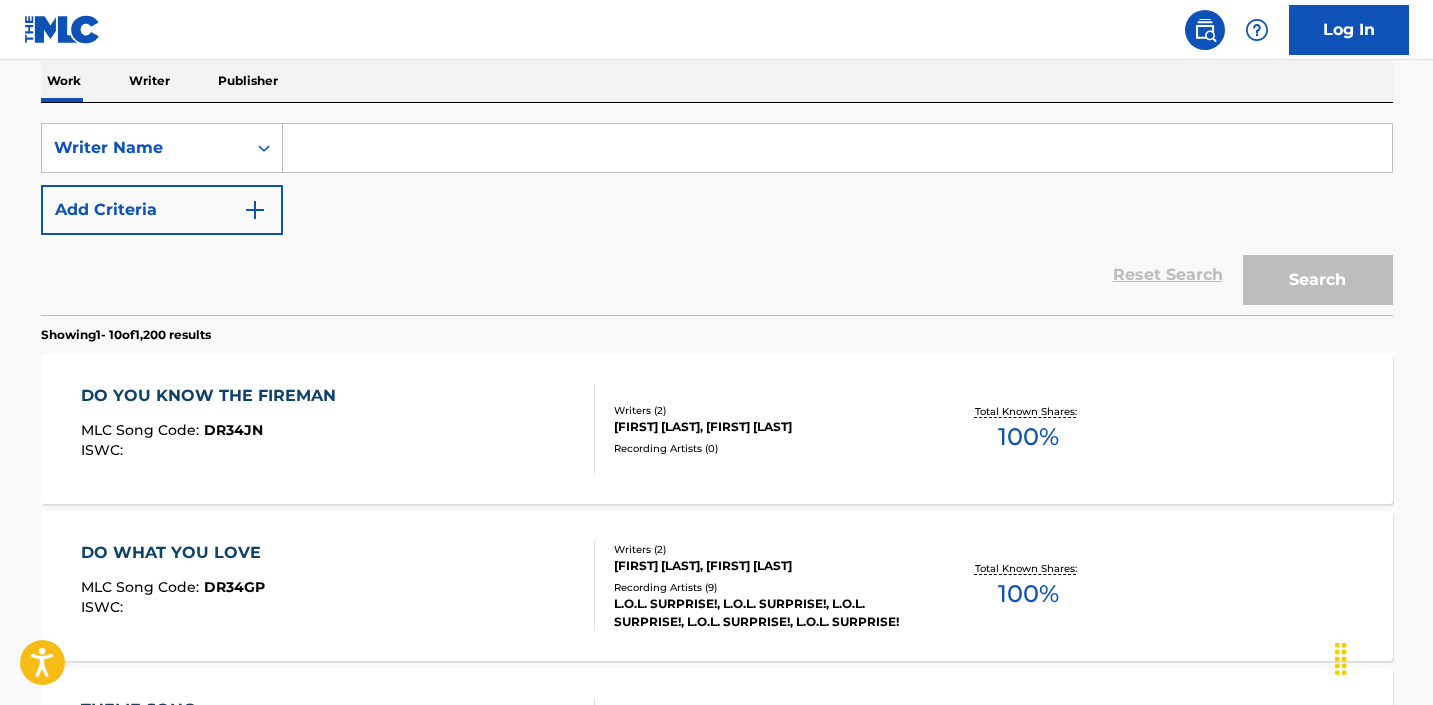 click at bounding box center [837, 148] 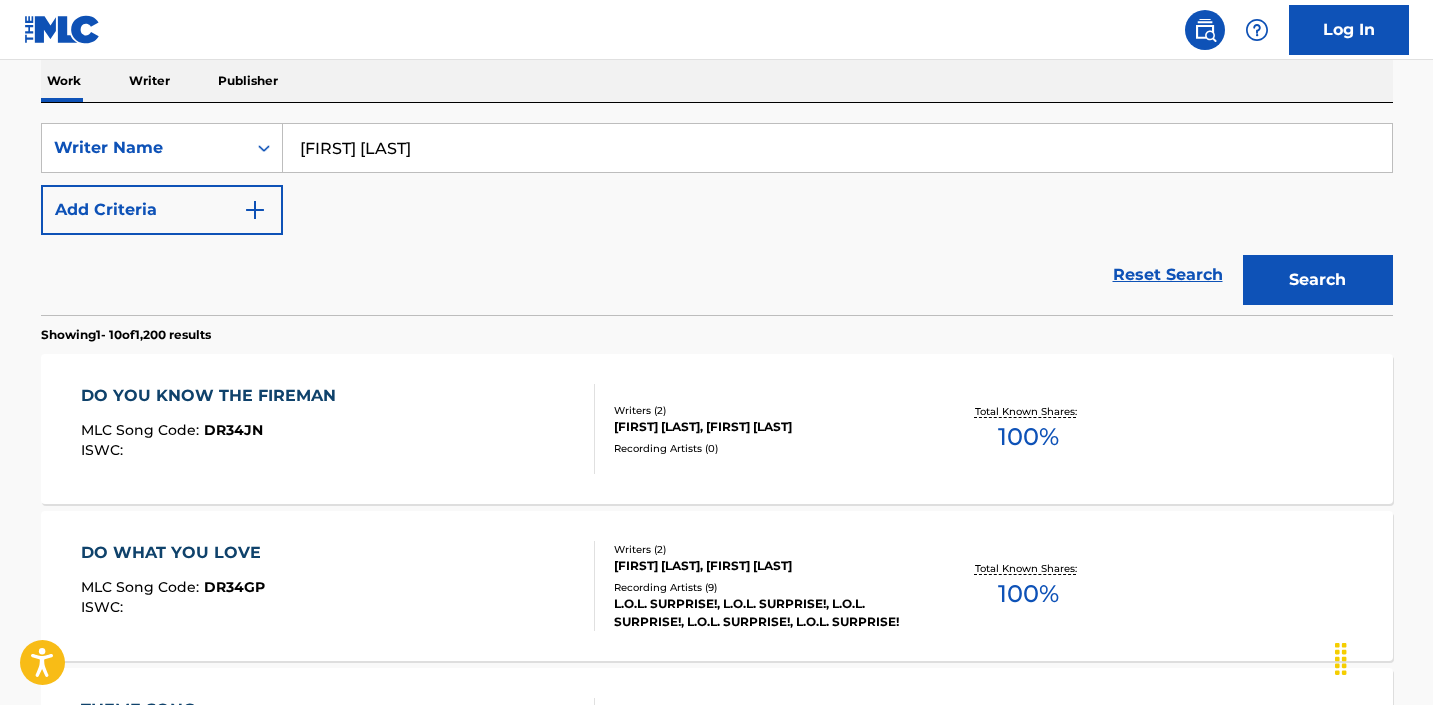 type on "matthew gerrard" 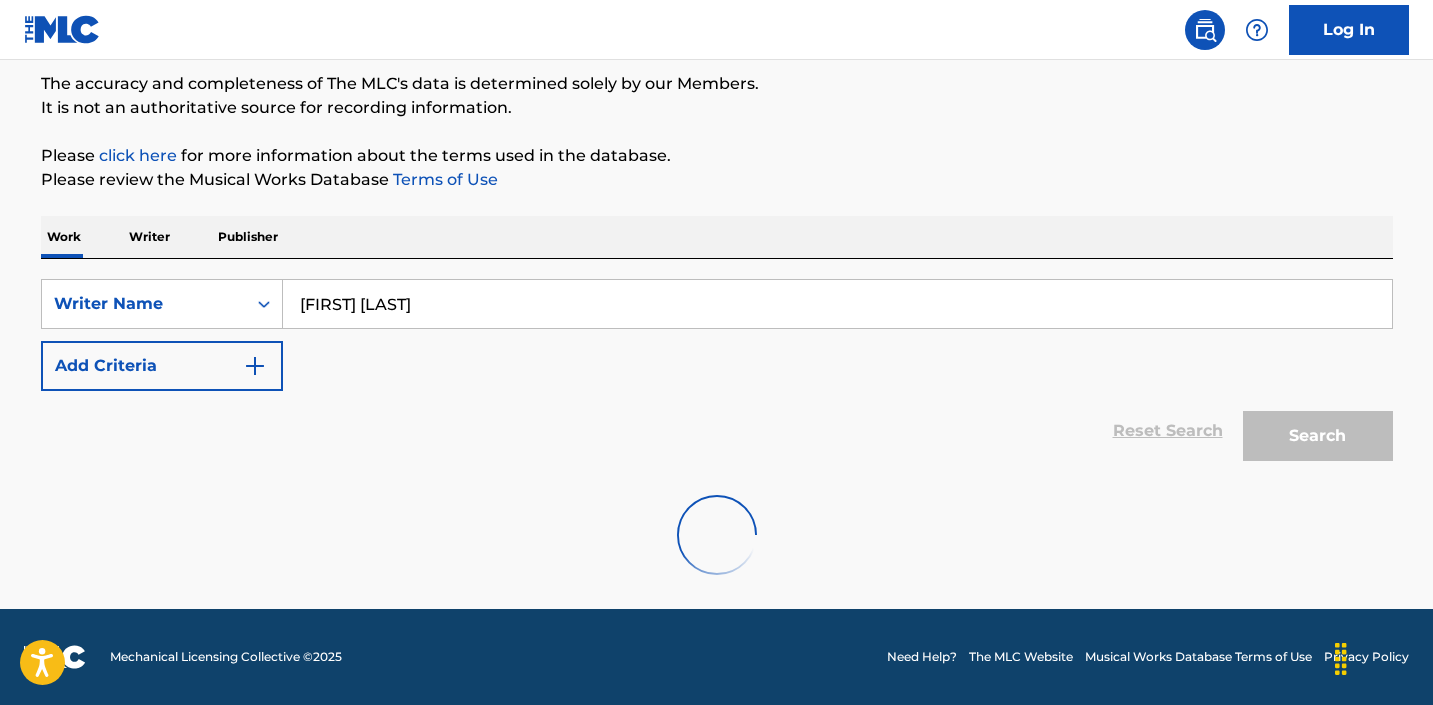 scroll, scrollTop: 322, scrollLeft: 0, axis: vertical 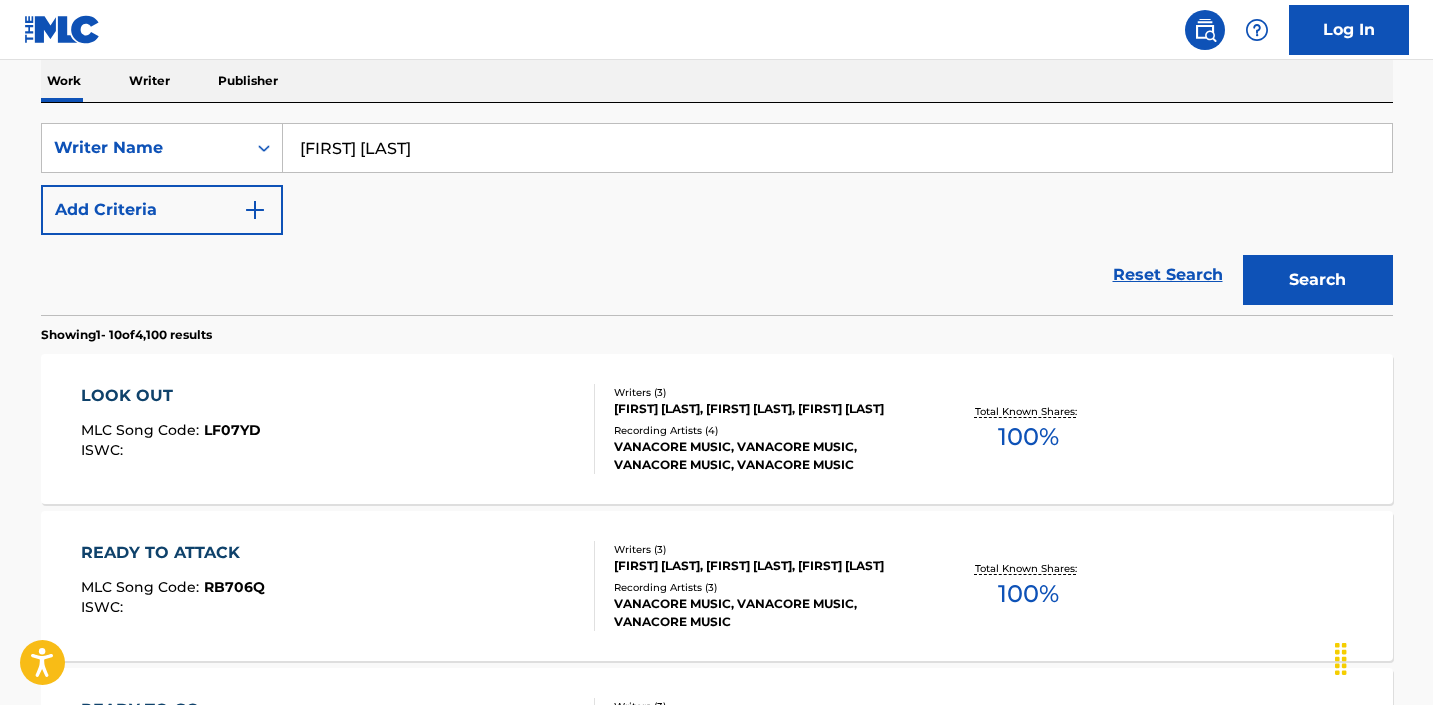 click on "MATTHEW GERRARD, PETER AMATO, SHELLY FAIRCHILD" at bounding box center (765, 409) 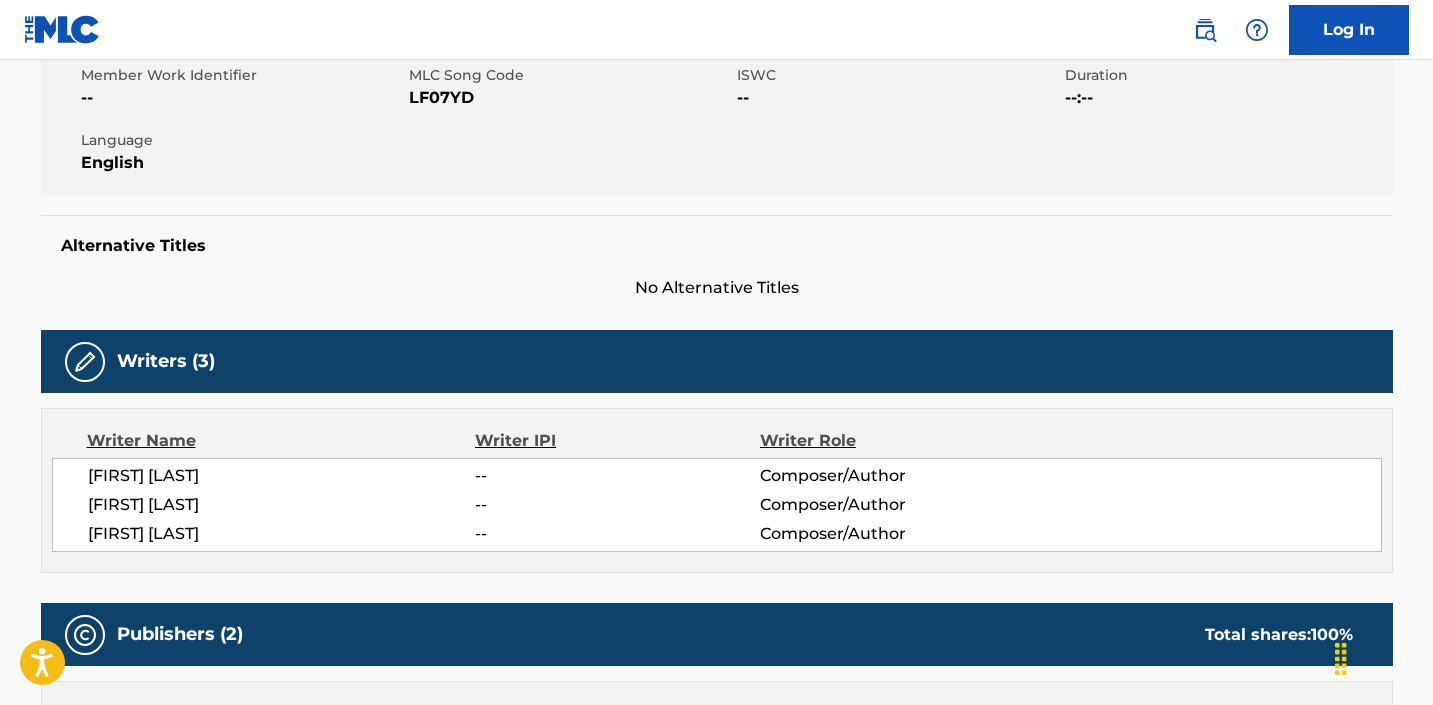 scroll, scrollTop: 556, scrollLeft: 0, axis: vertical 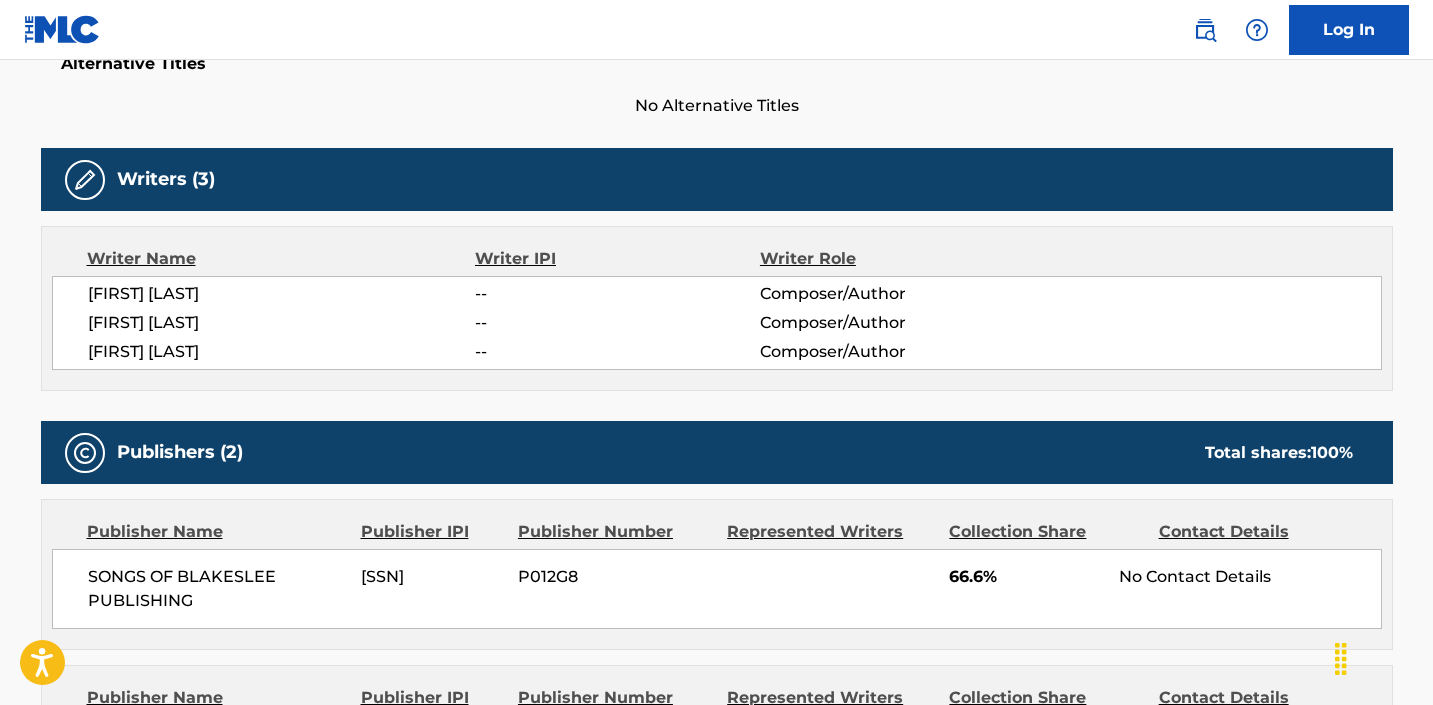 click on "SHELLY FAIRCHILD" at bounding box center [282, 352] 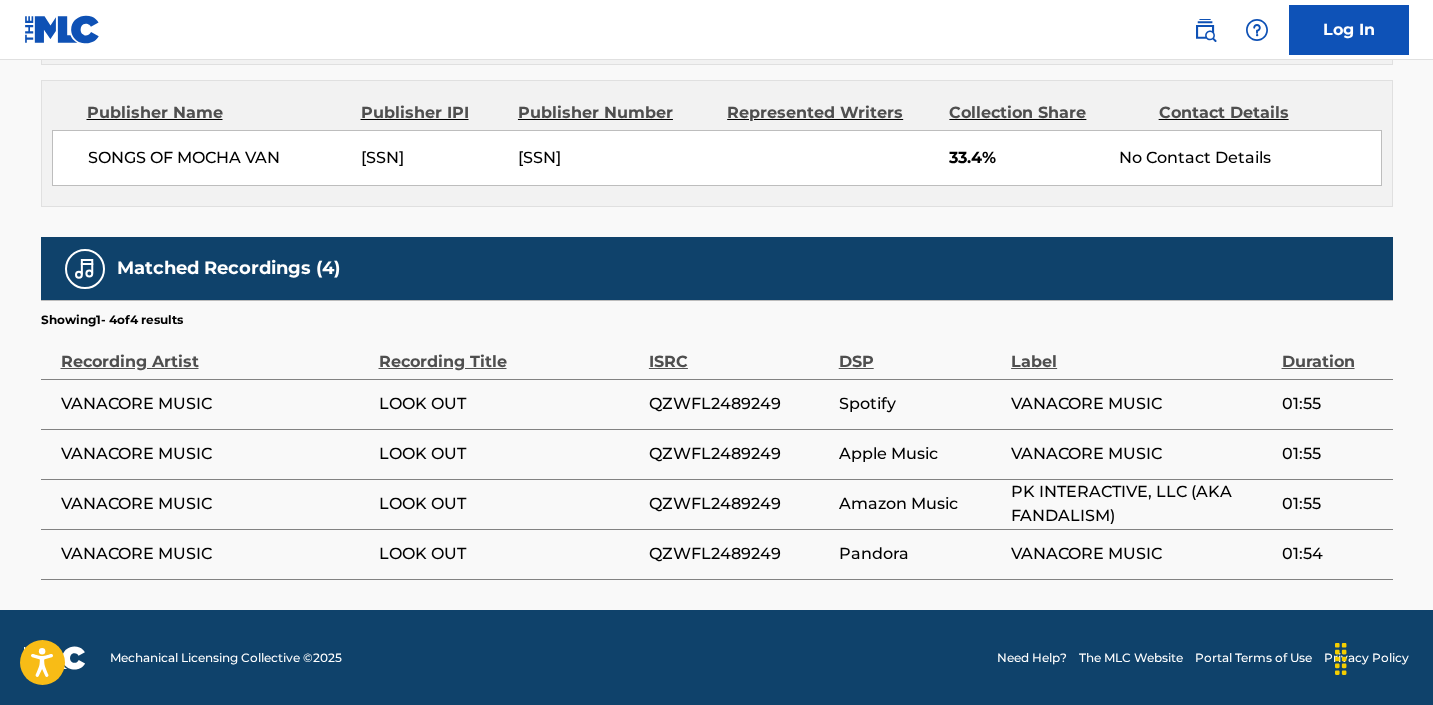 scroll, scrollTop: 1142, scrollLeft: 0, axis: vertical 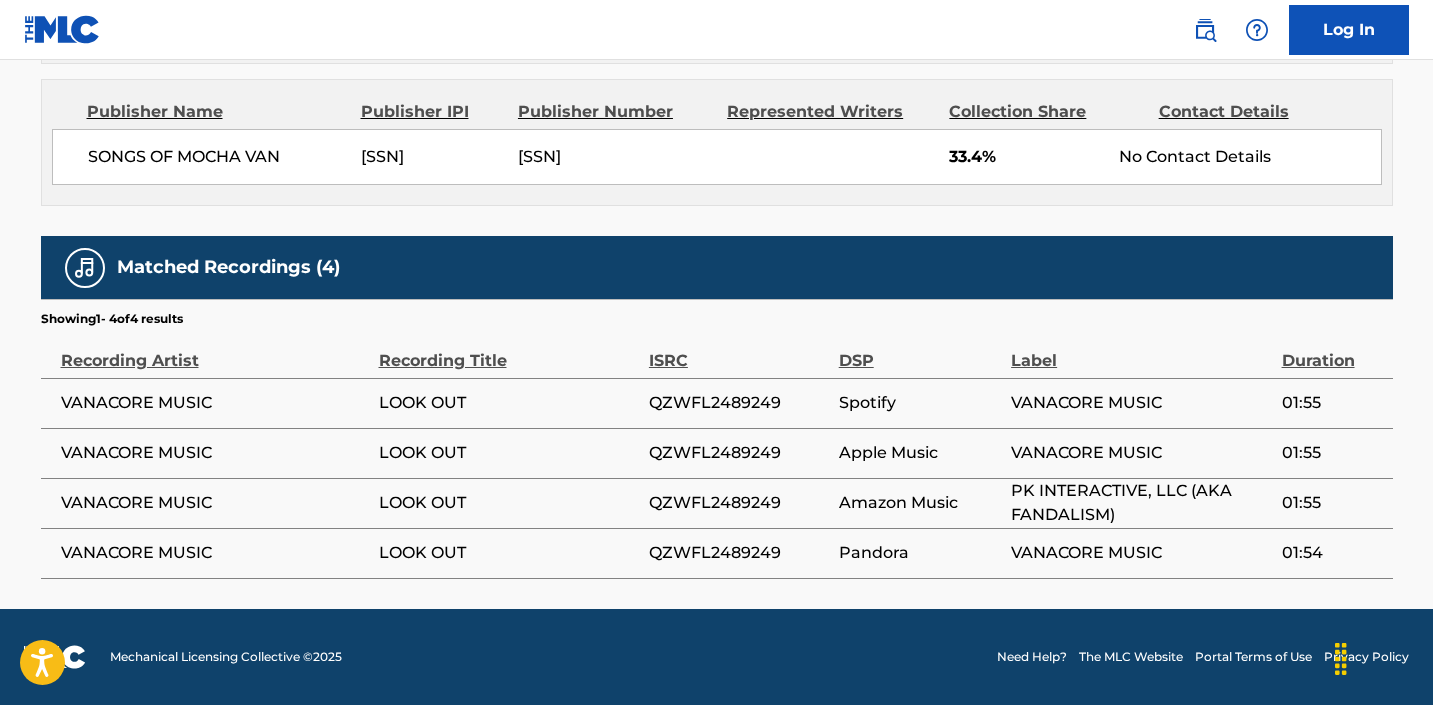 click on "Recording Title" at bounding box center [509, 350] 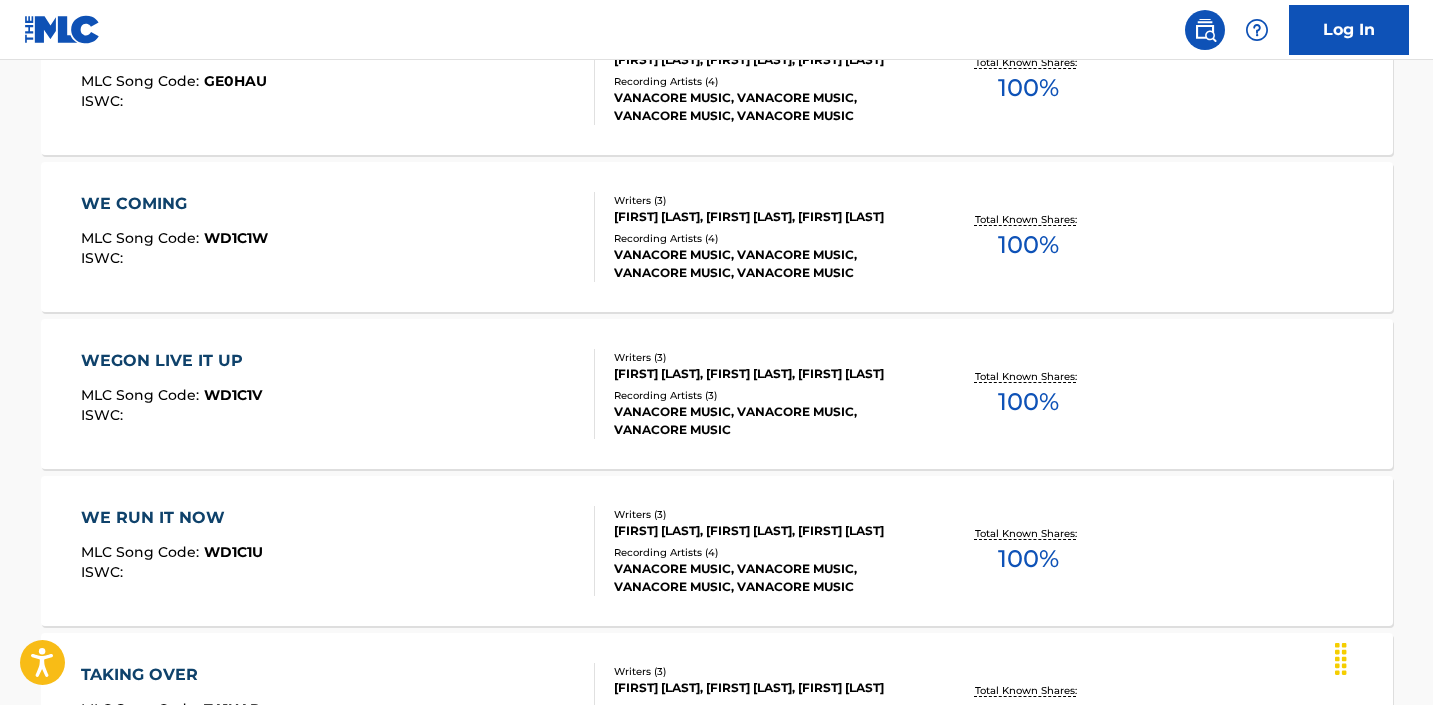 scroll, scrollTop: 322, scrollLeft: 0, axis: vertical 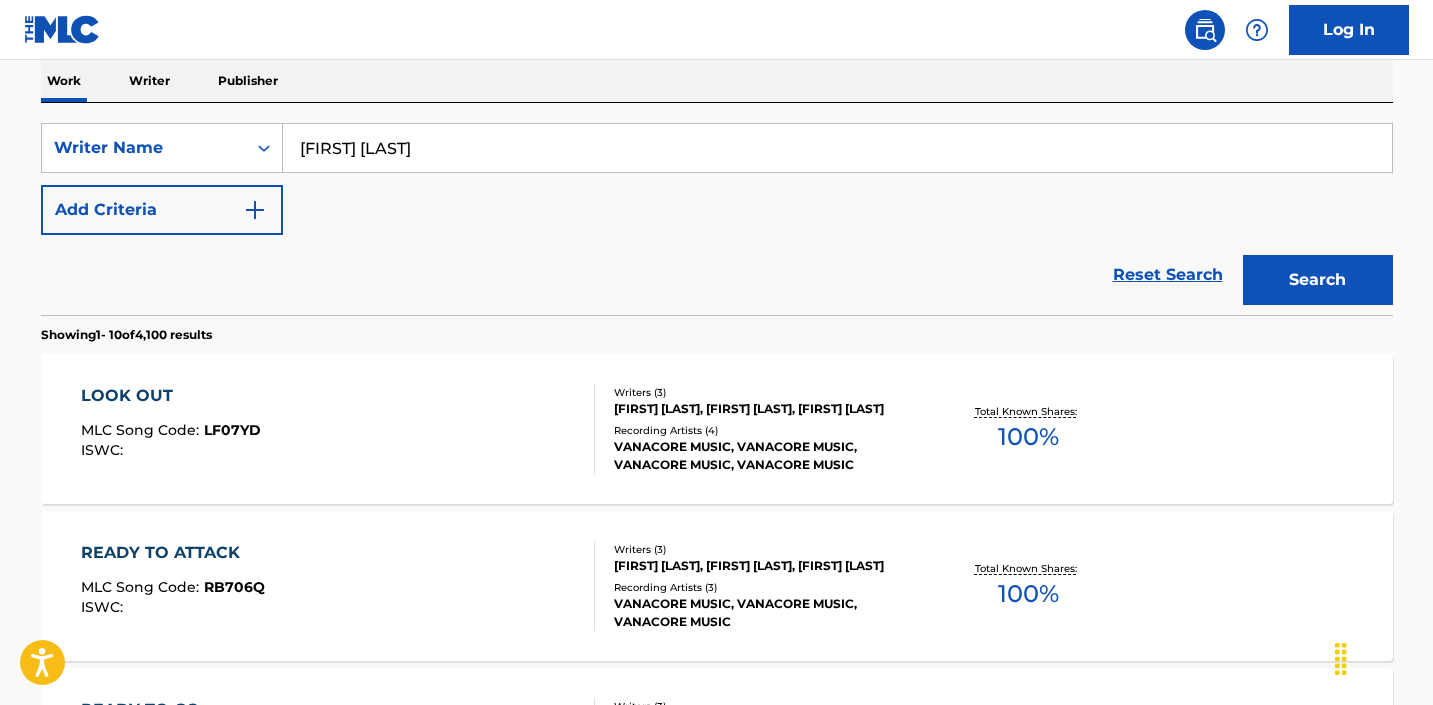 click at bounding box center [62, 29] 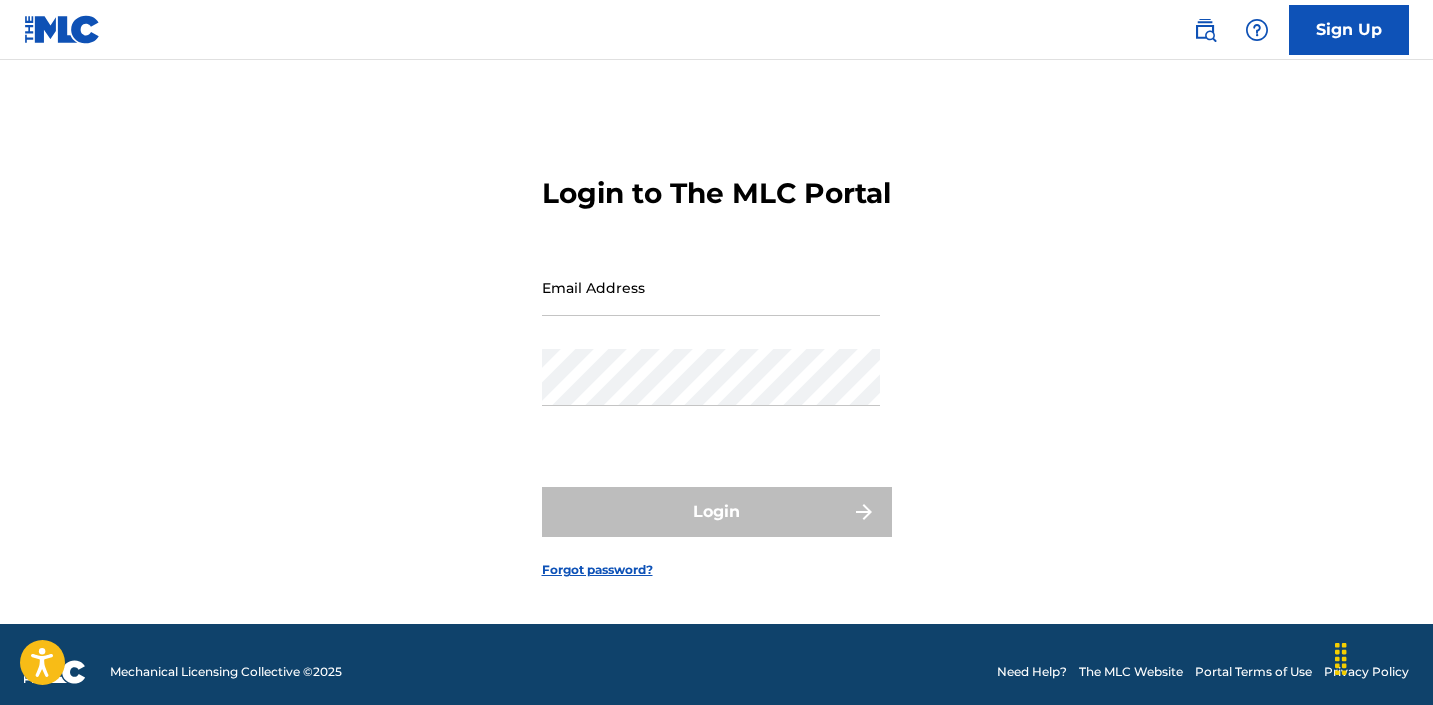scroll, scrollTop: 0, scrollLeft: 0, axis: both 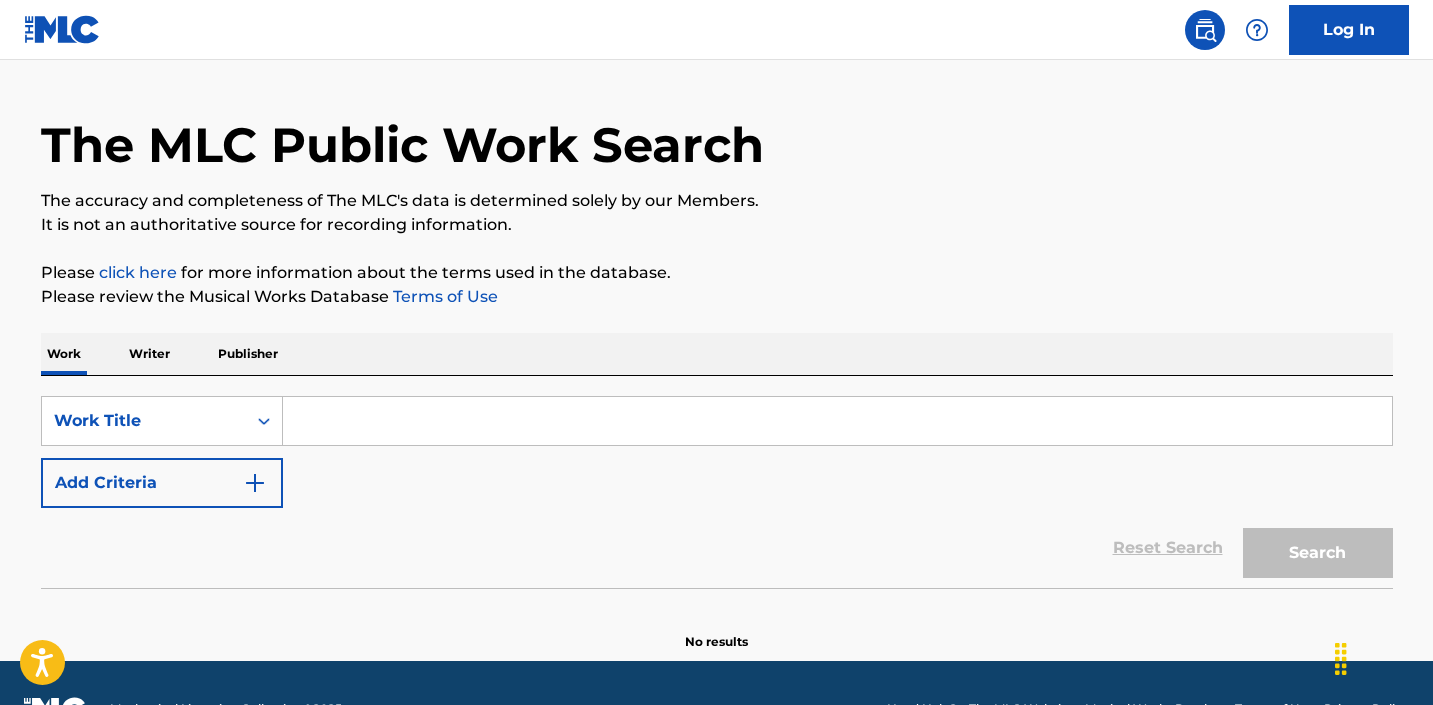 click on "Writer" at bounding box center (149, 354) 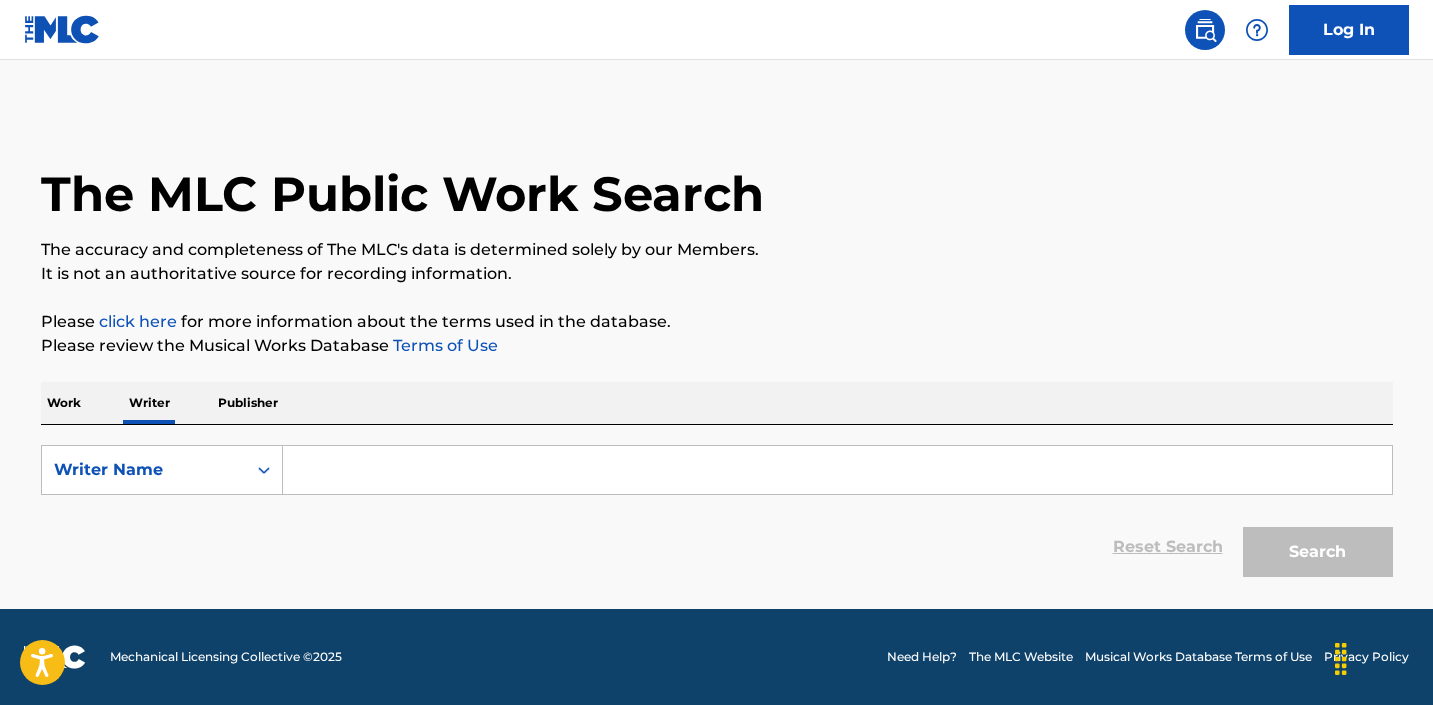 scroll, scrollTop: 0, scrollLeft: 0, axis: both 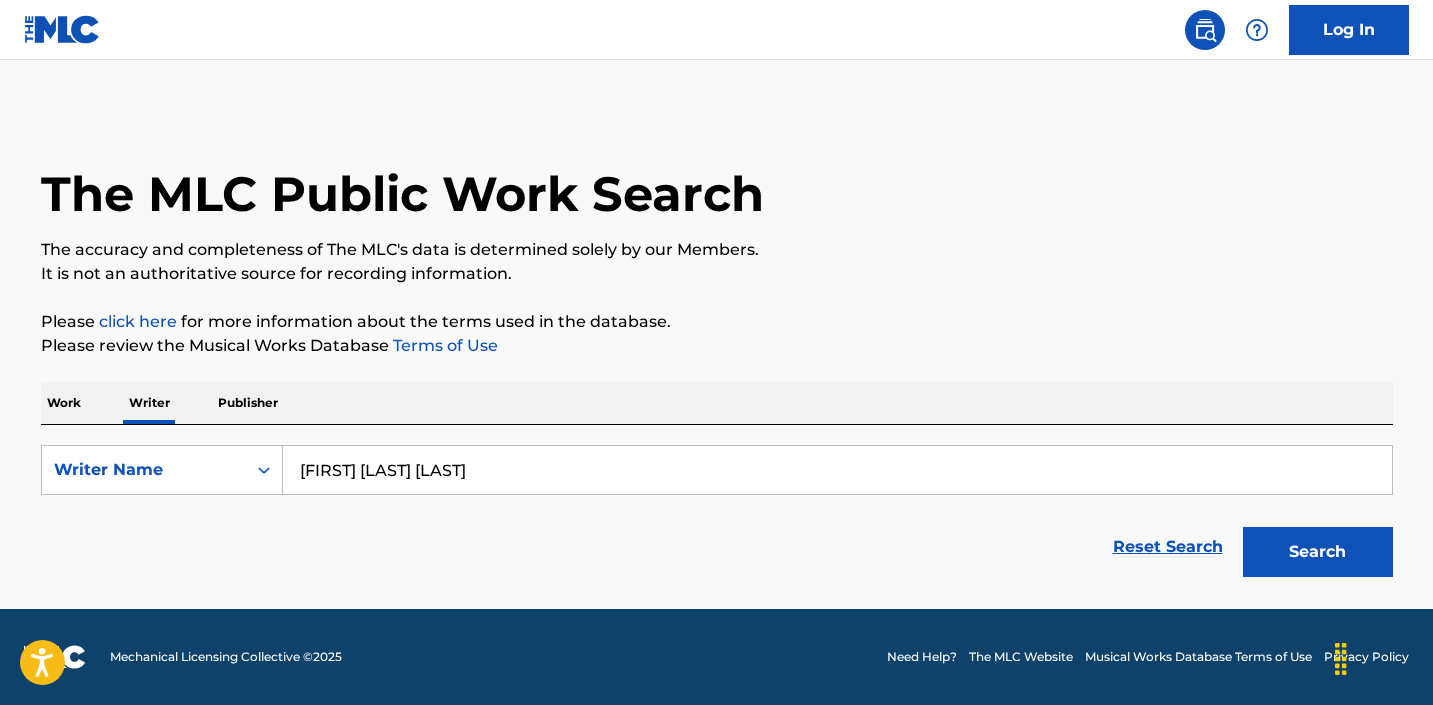 click on "nelson sierra alvarez" at bounding box center [837, 470] 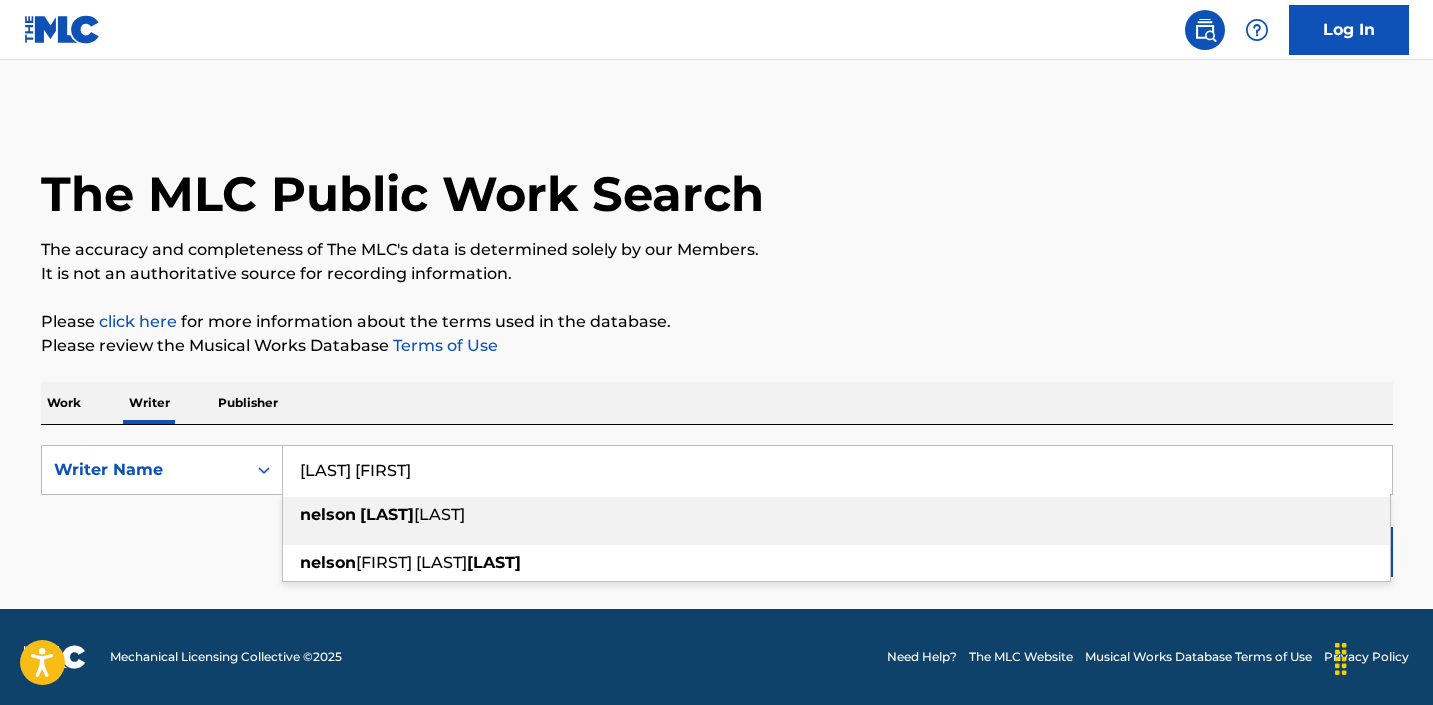 type on "sierra nelson" 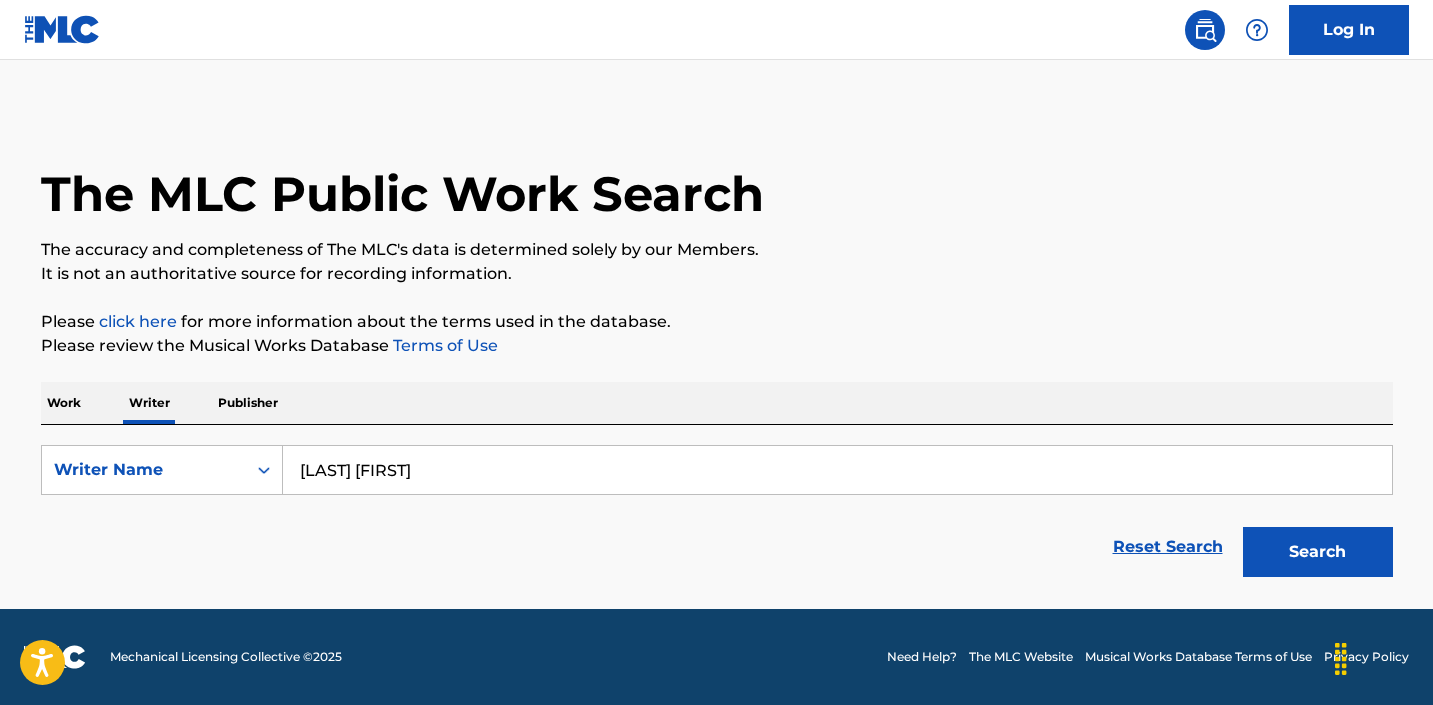 click on "Search" at bounding box center [1318, 552] 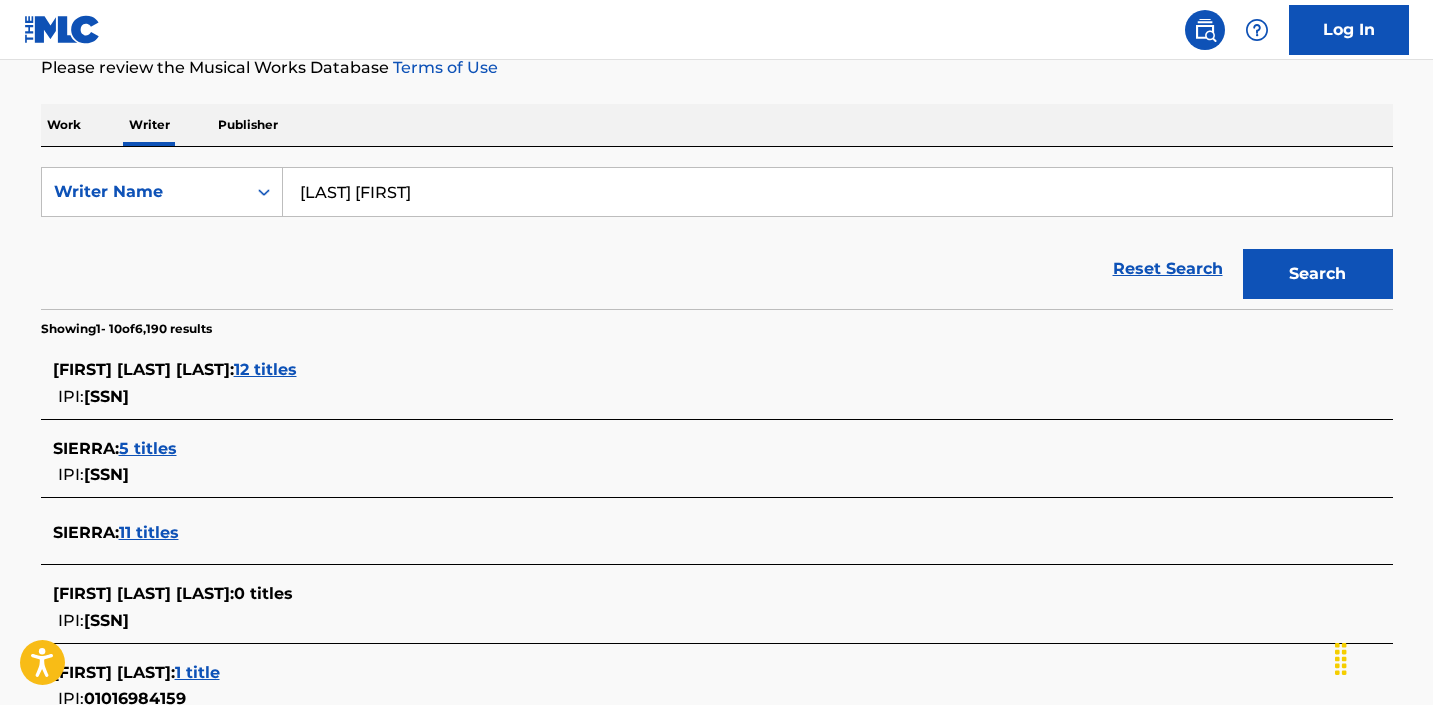 scroll, scrollTop: 0, scrollLeft: 0, axis: both 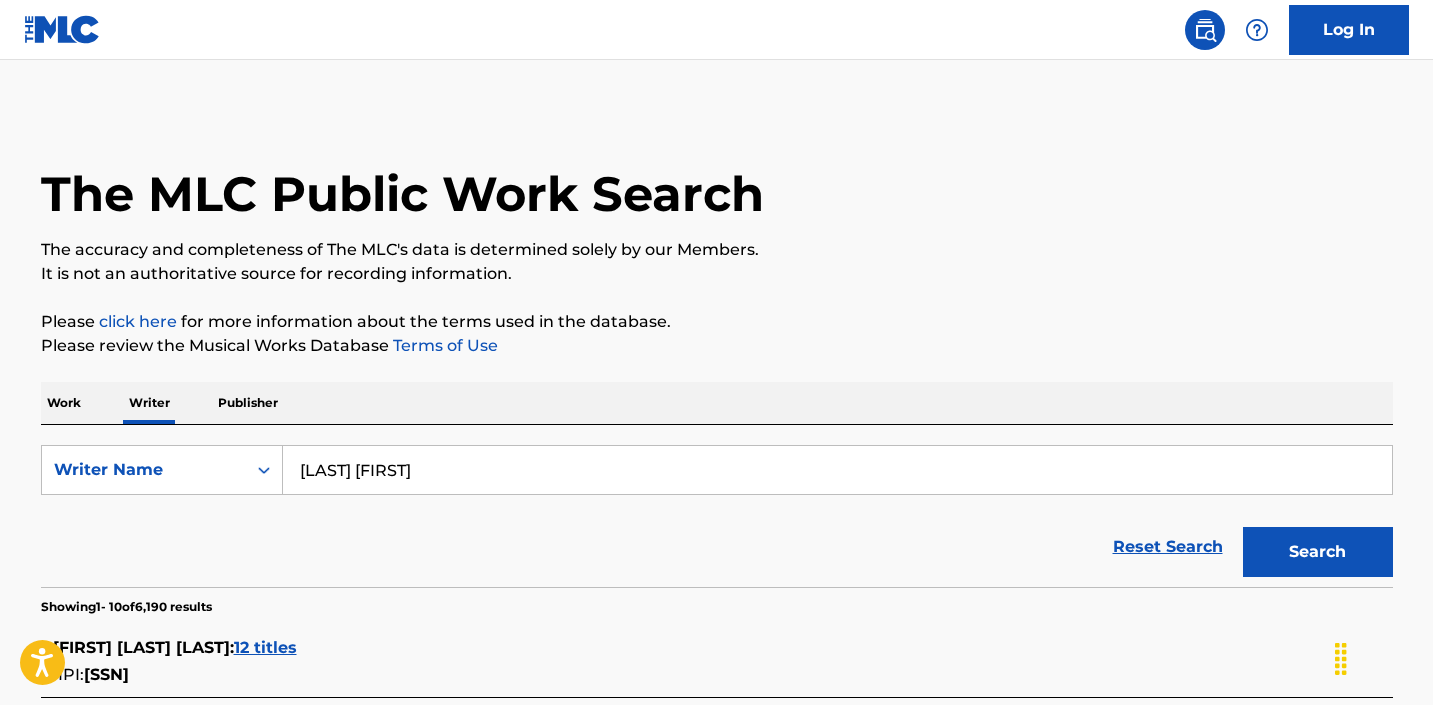 click on "The MLC Public Work Search" at bounding box center (402, 194) 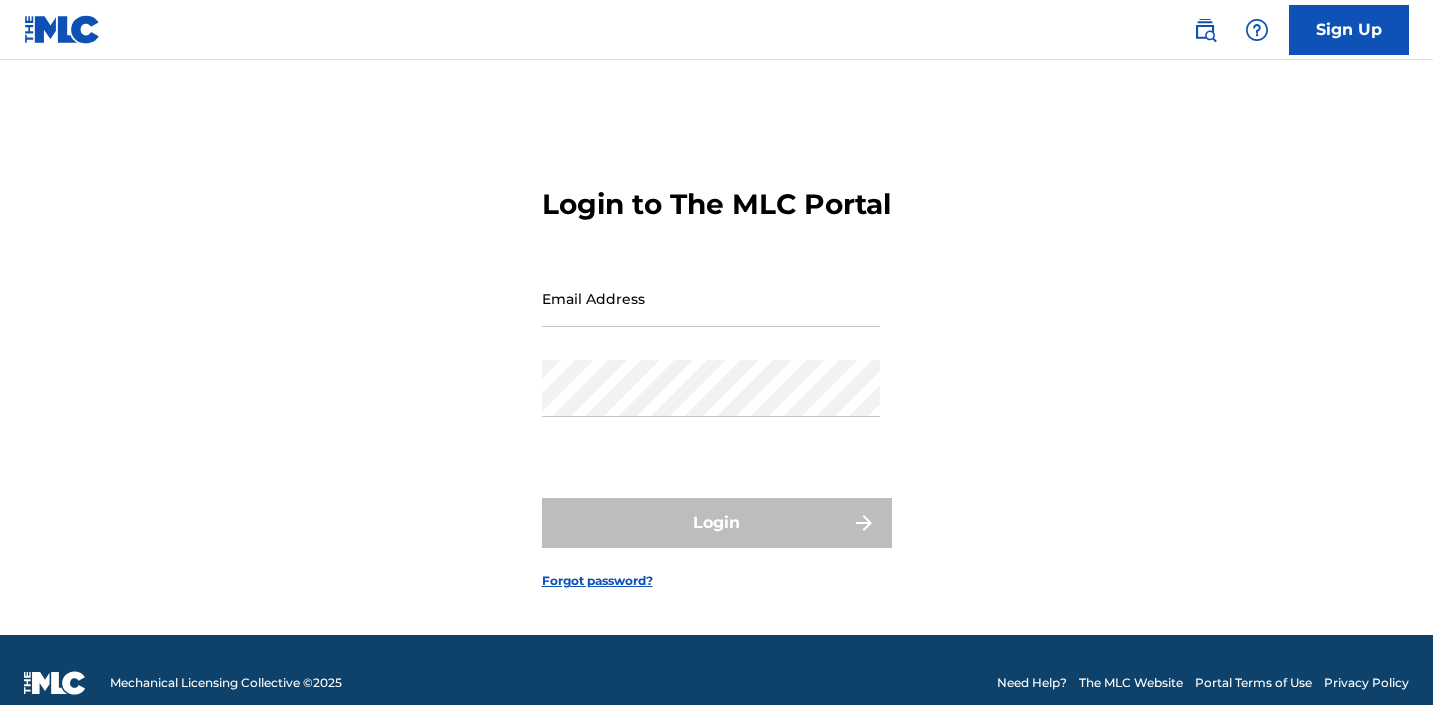 scroll, scrollTop: 0, scrollLeft: 0, axis: both 